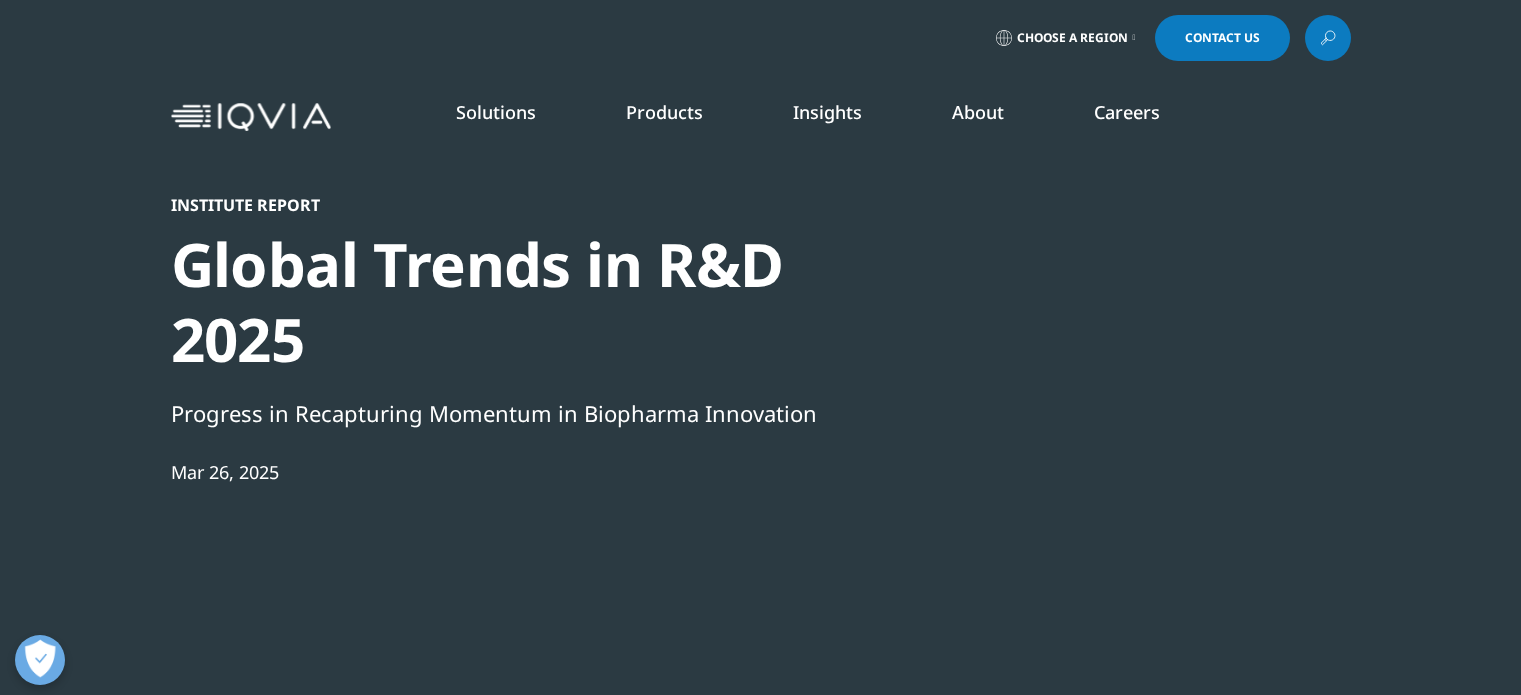 scroll, scrollTop: 28, scrollLeft: 0, axis: vertical 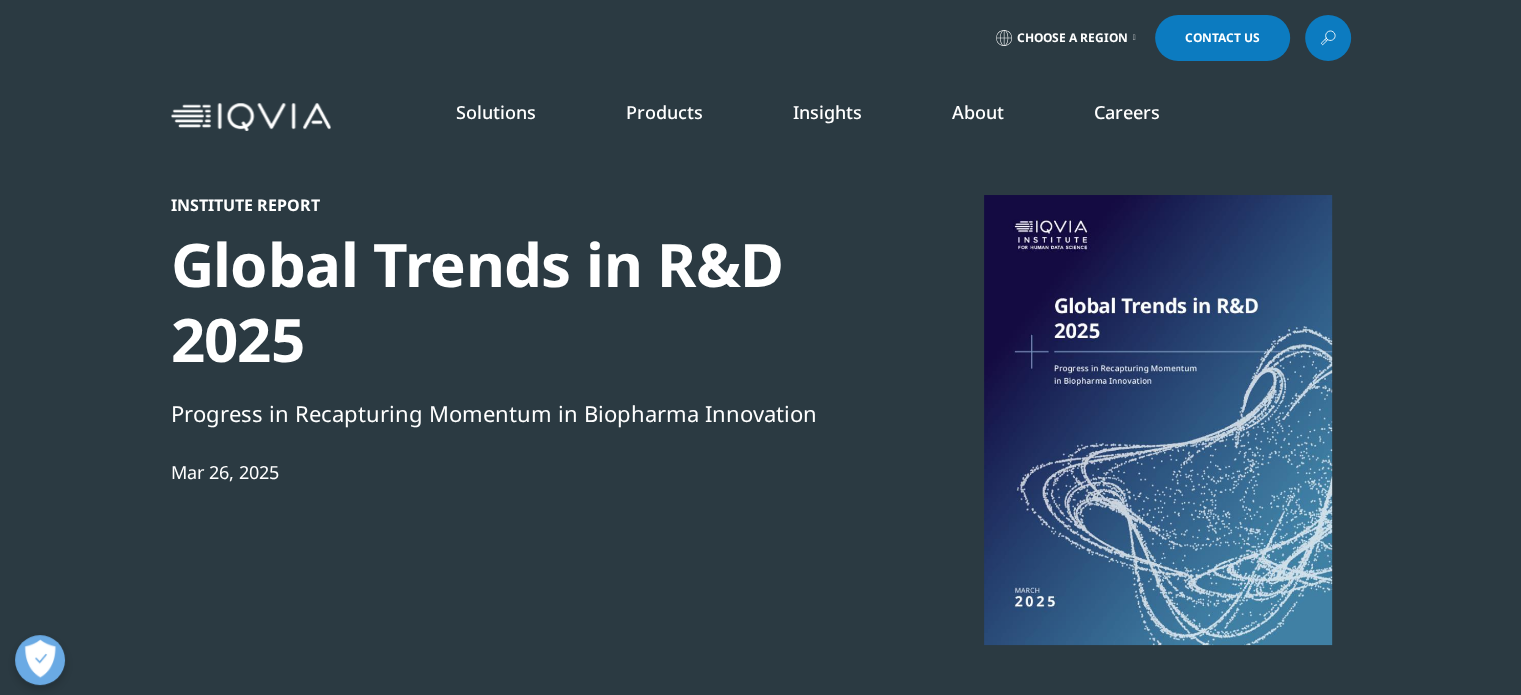 click on "SEE LATEST REPORTS" at bounding box center [505, 364] 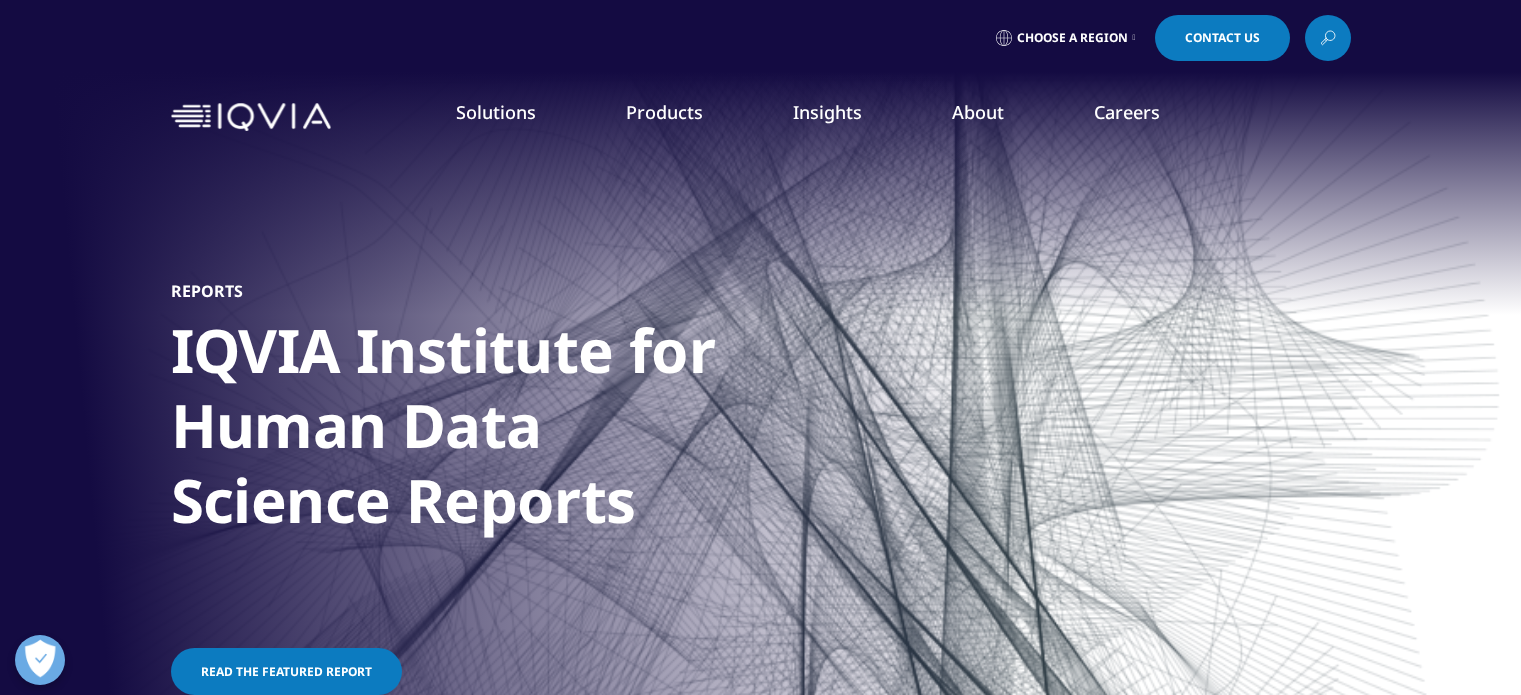 scroll, scrollTop: 200, scrollLeft: 0, axis: vertical 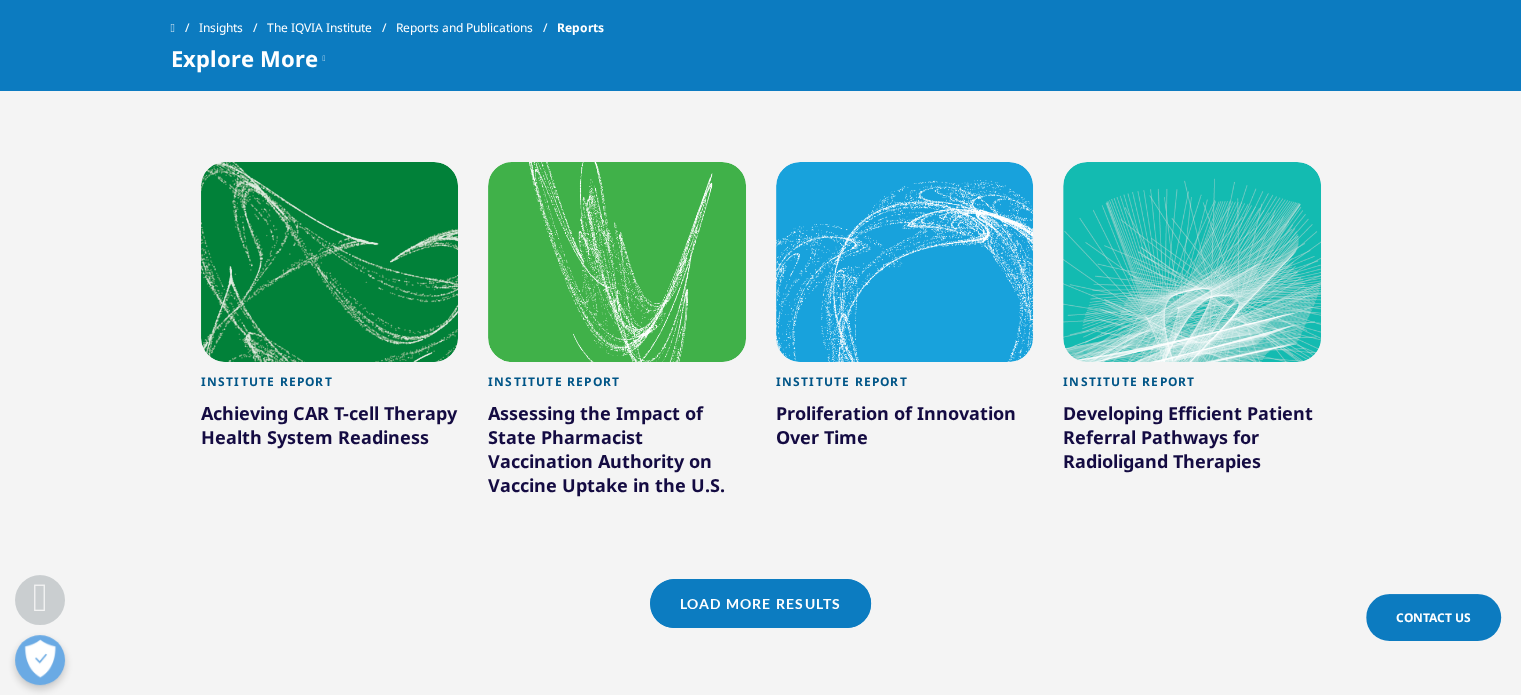 click on "Load More Results" at bounding box center [760, 603] 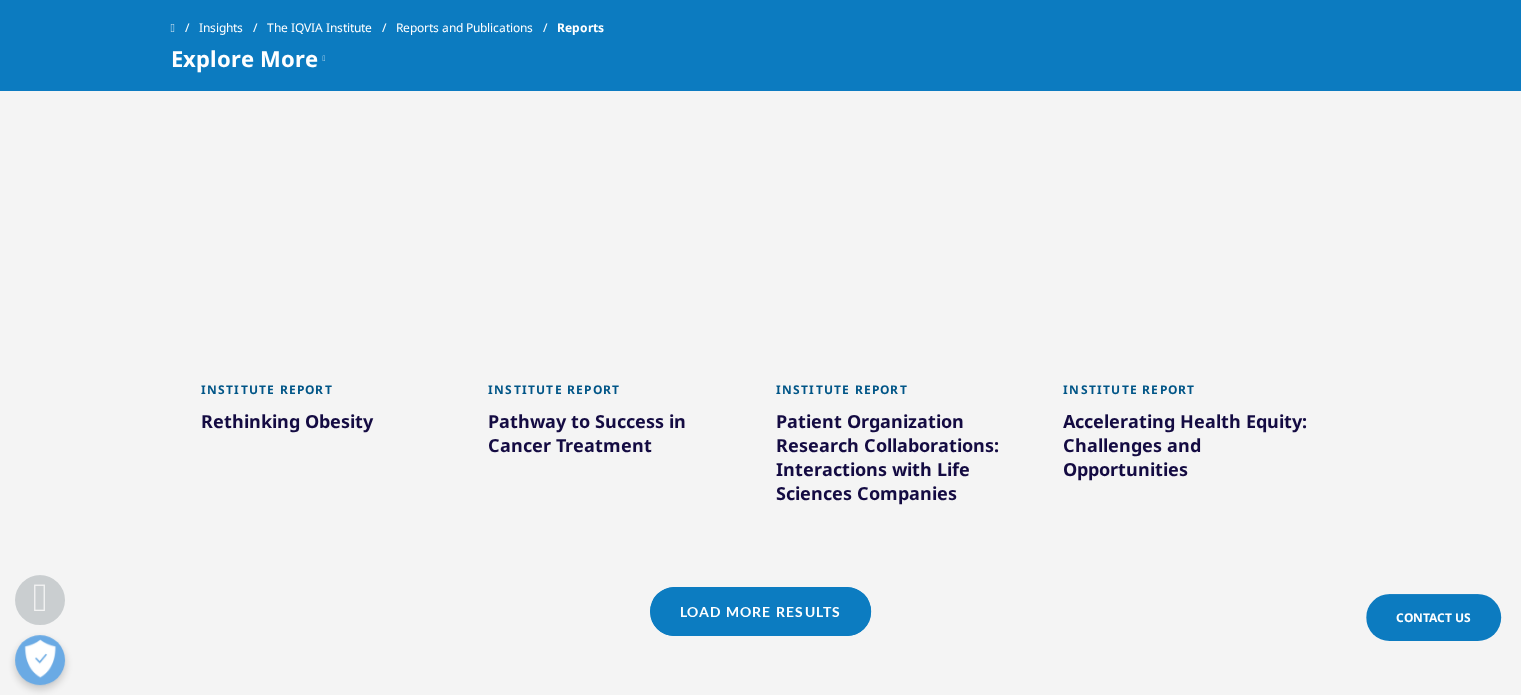 scroll, scrollTop: 3000, scrollLeft: 0, axis: vertical 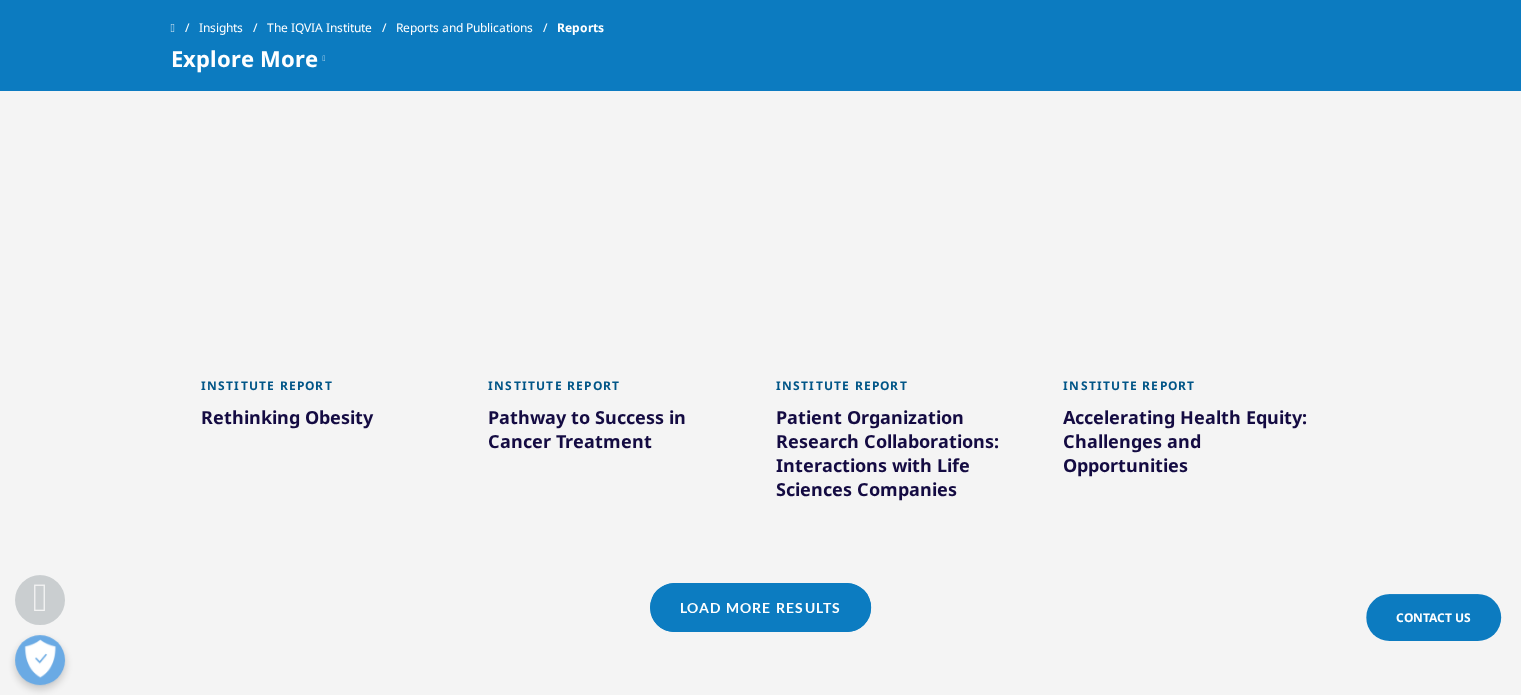 drag, startPoint x: 782, startPoint y: 607, endPoint x: 764, endPoint y: 606, distance: 18.027756 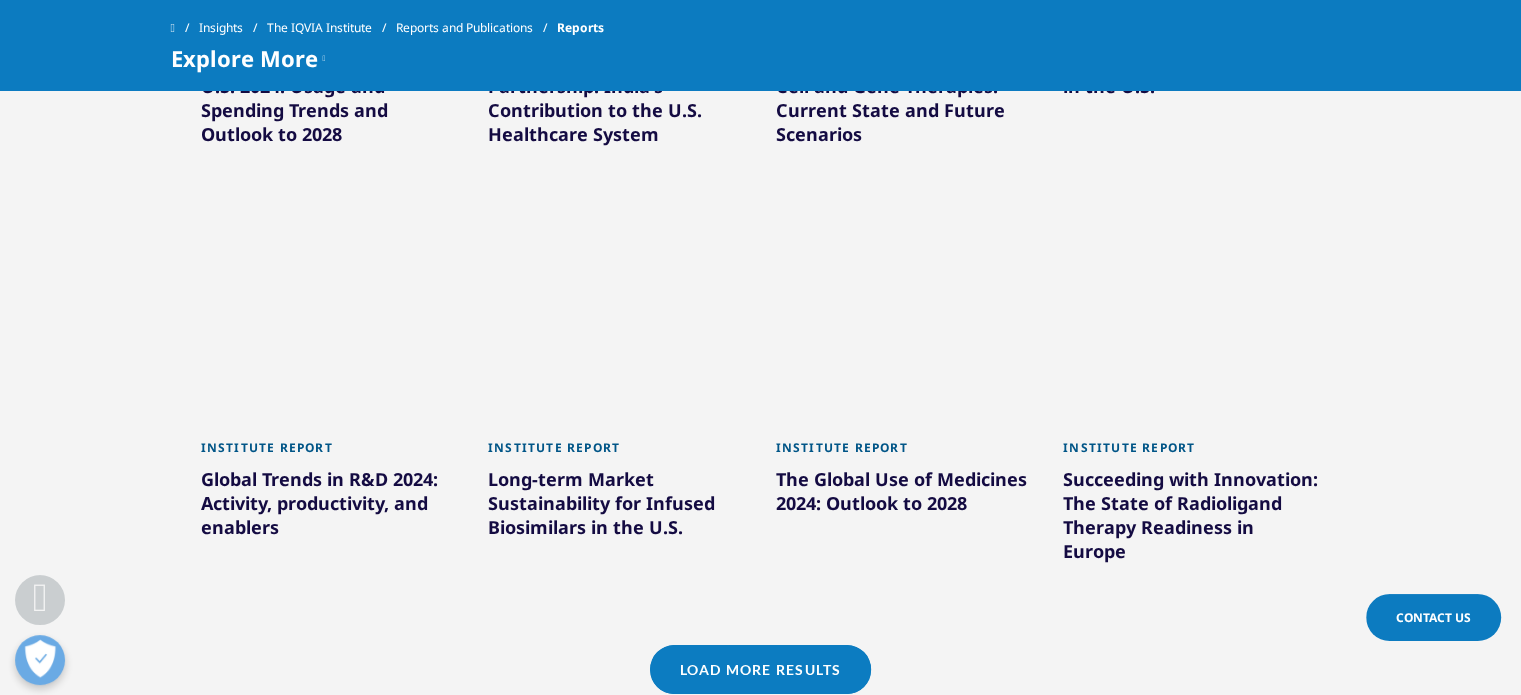 scroll, scrollTop: 4200, scrollLeft: 0, axis: vertical 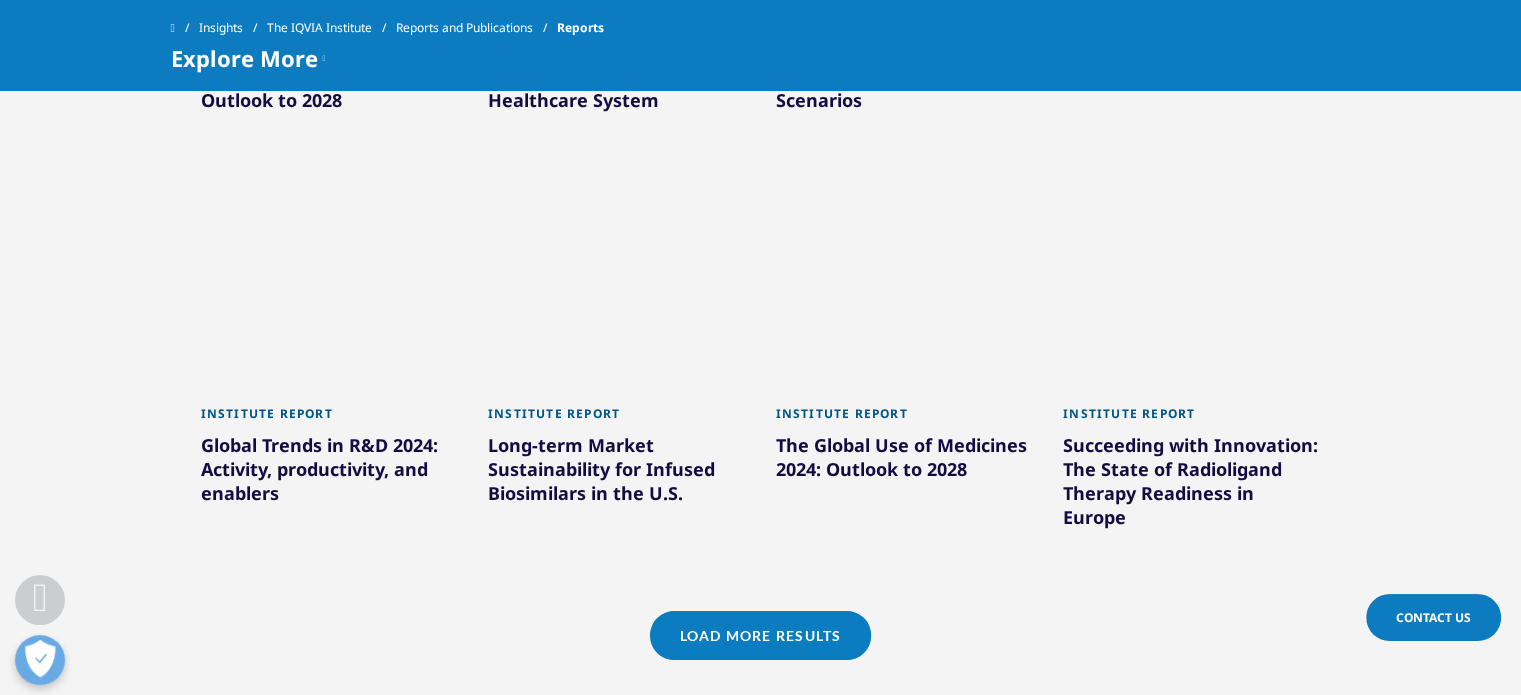 click on "Global Trends in R&D 2024: Activity, productivity, and enablers" at bounding box center (330, 473) 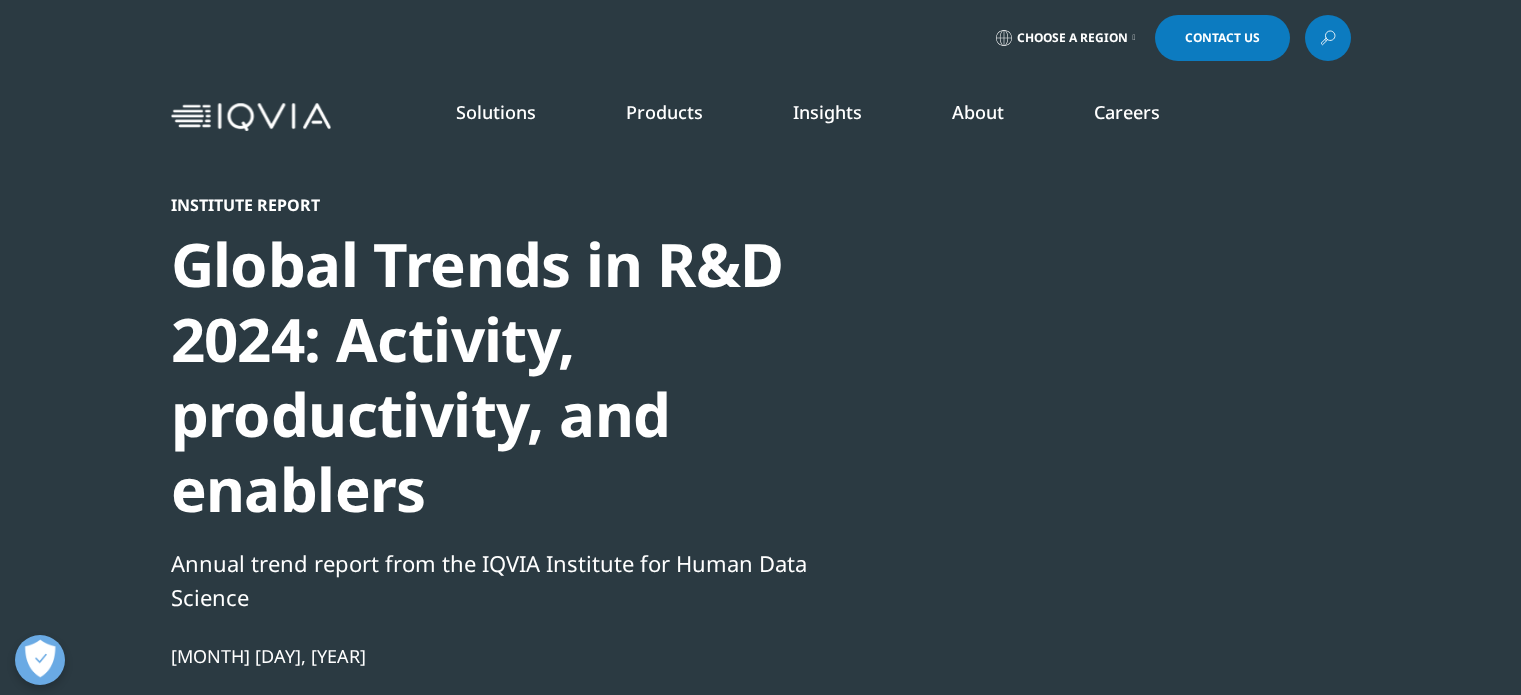 scroll, scrollTop: 0, scrollLeft: 0, axis: both 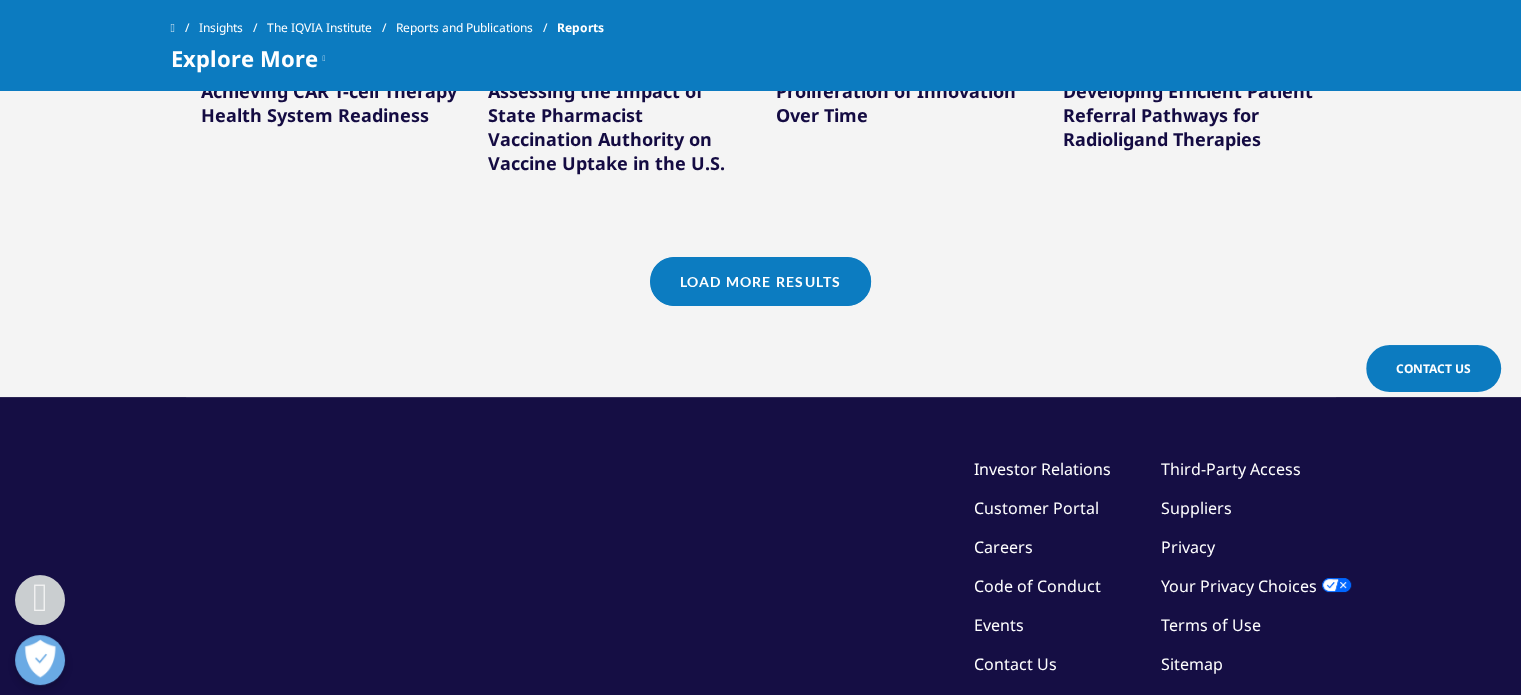 click on "Load More Results" at bounding box center (760, 281) 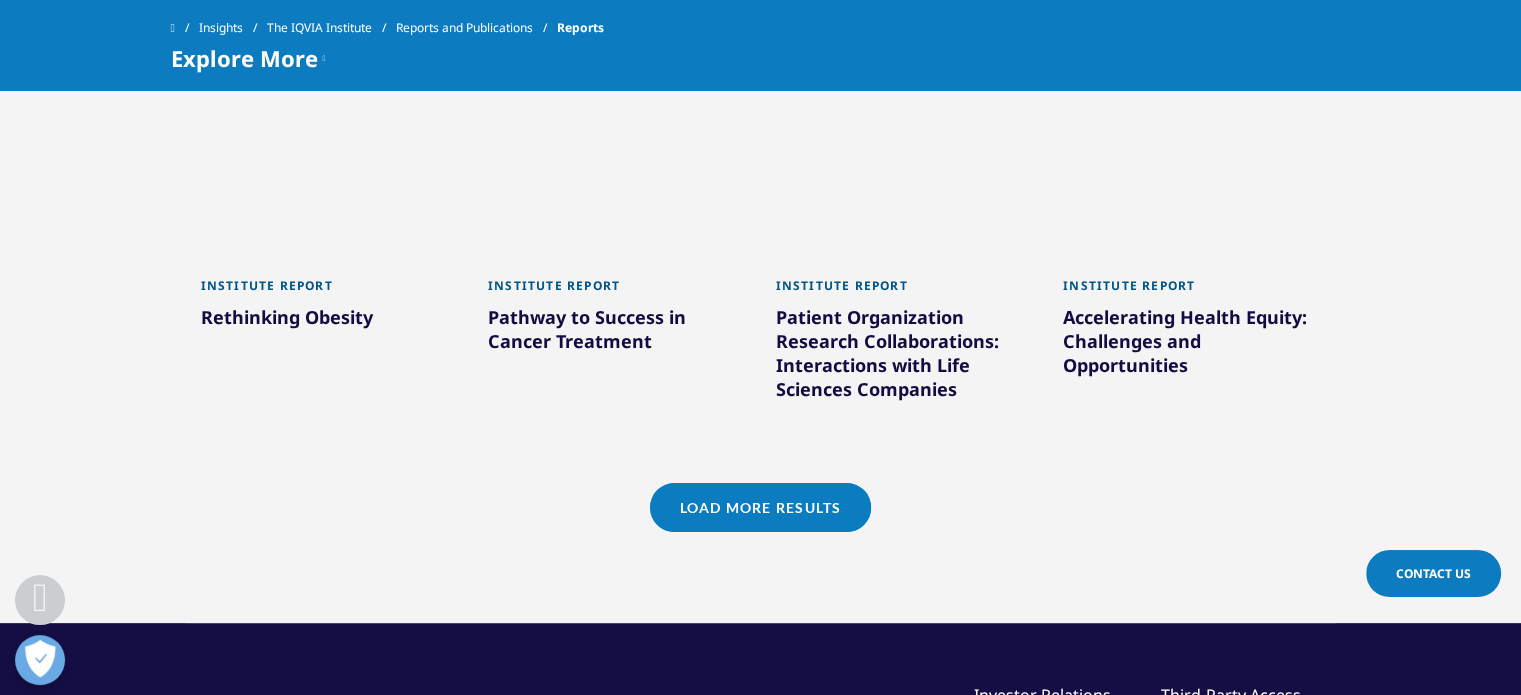 scroll, scrollTop: 3122, scrollLeft: 0, axis: vertical 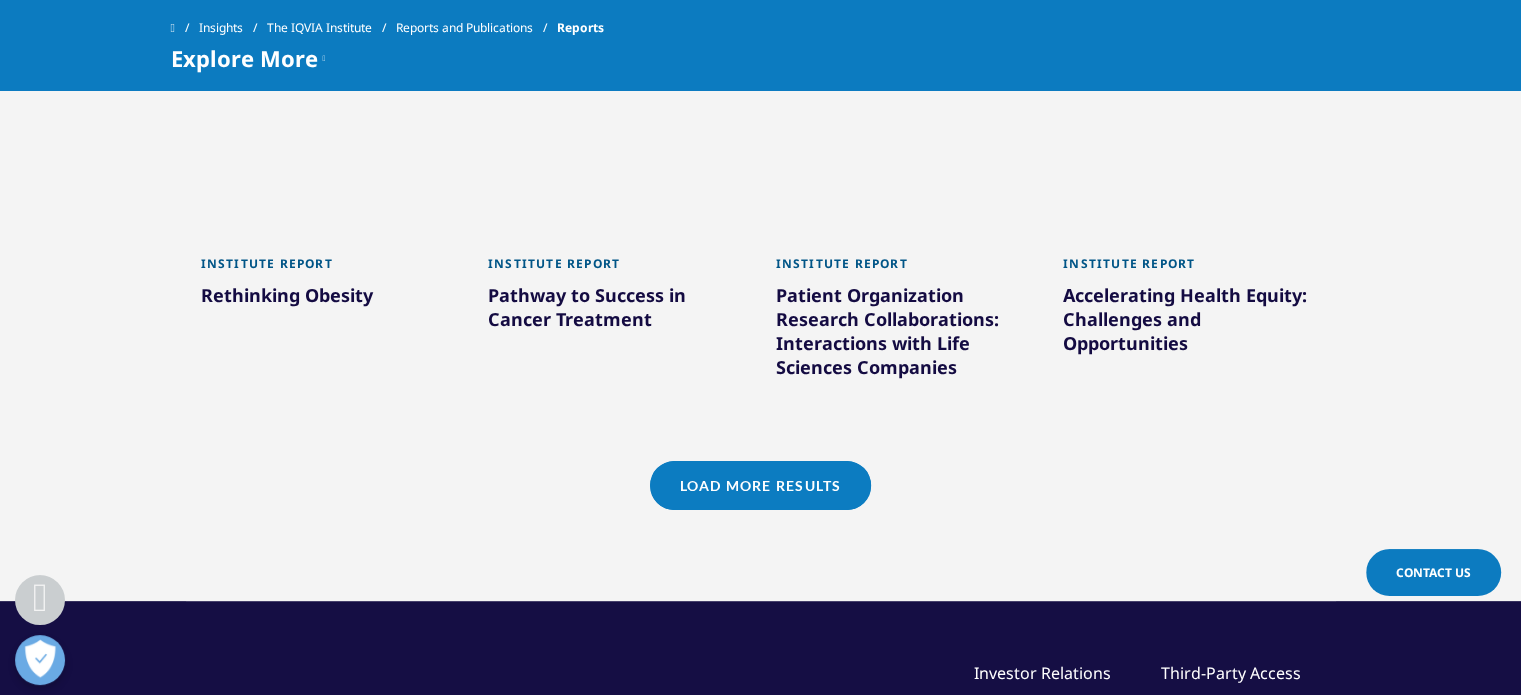 click on "Load More Results" at bounding box center [760, 485] 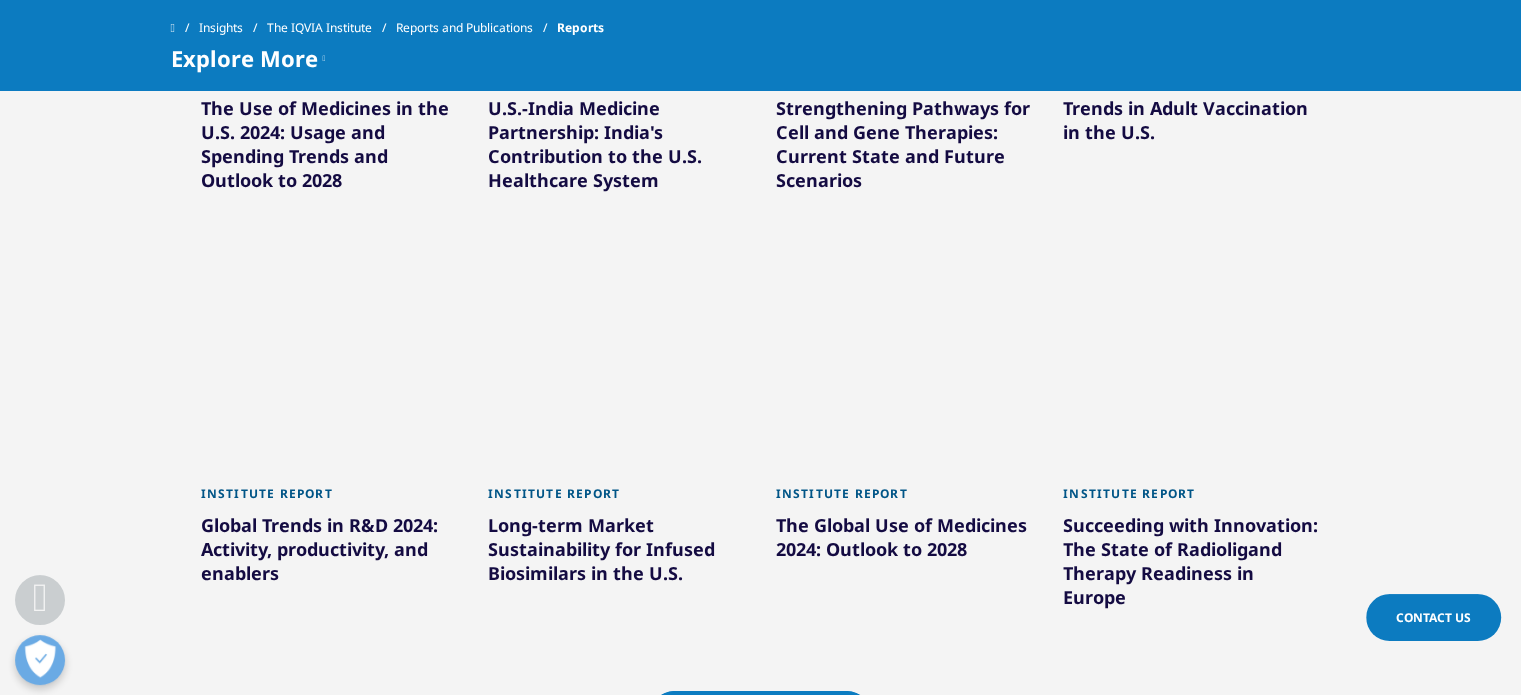 scroll, scrollTop: 4122, scrollLeft: 0, axis: vertical 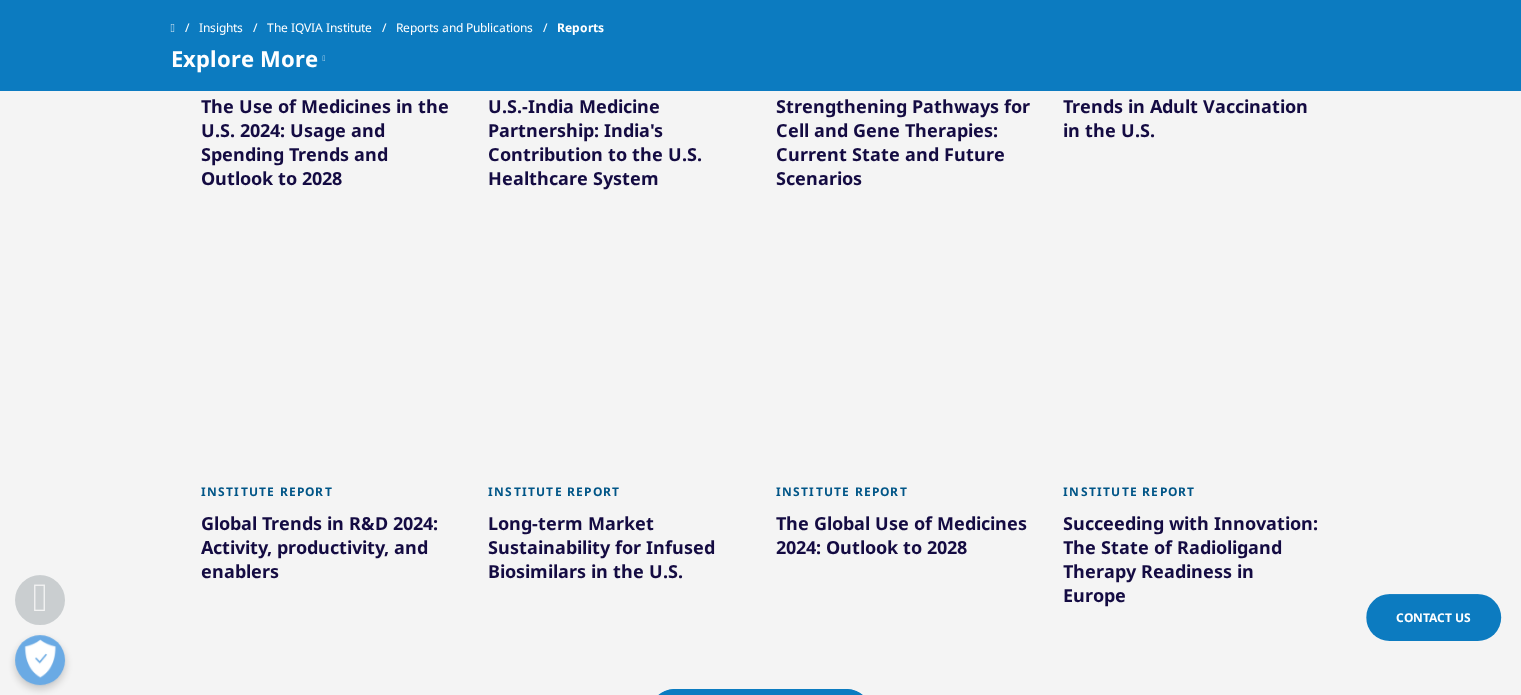 click on "The Global Use of Medicines 2024: Outlook to 2028" at bounding box center [905, 539] 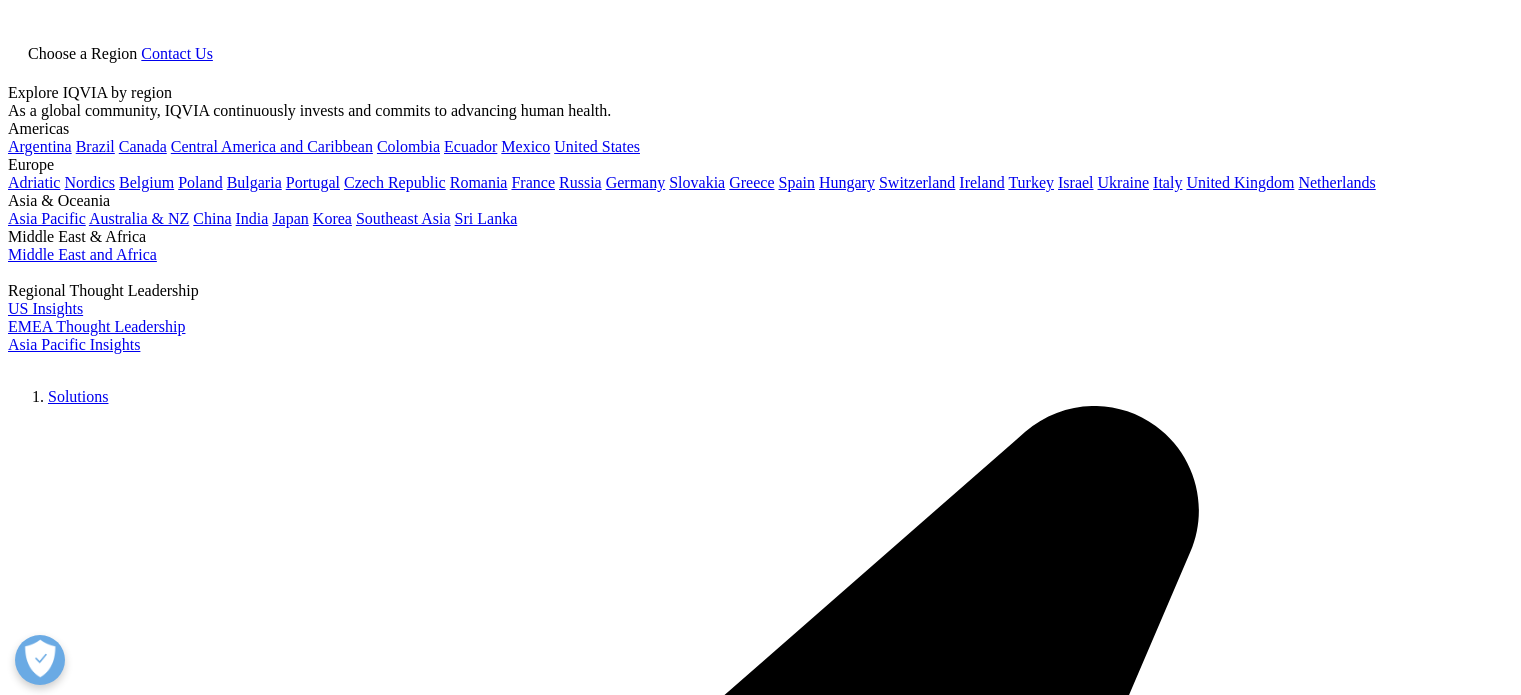 scroll, scrollTop: 0, scrollLeft: 0, axis: both 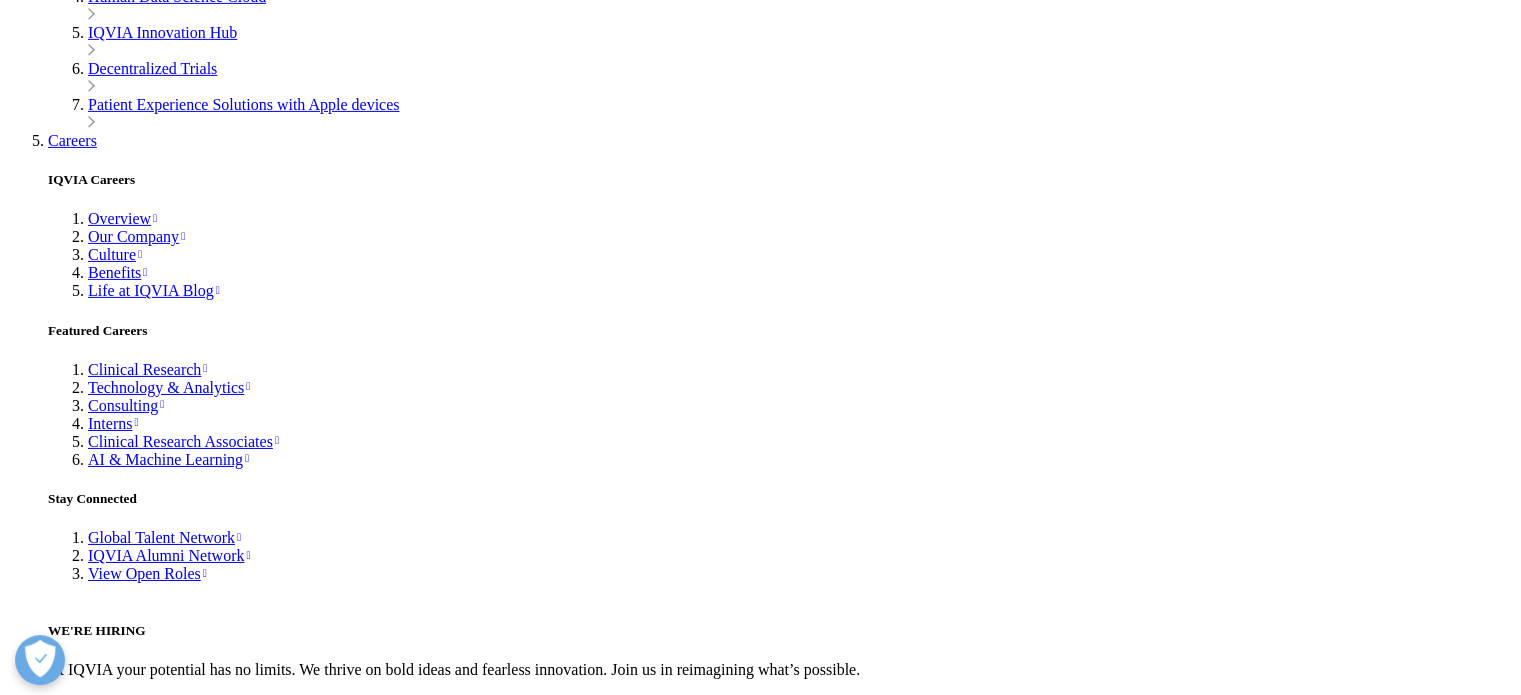 click on "Outlook for medicine use and spending through 2027: Impact on the pharmacy sector" at bounding box center (143, 13279) 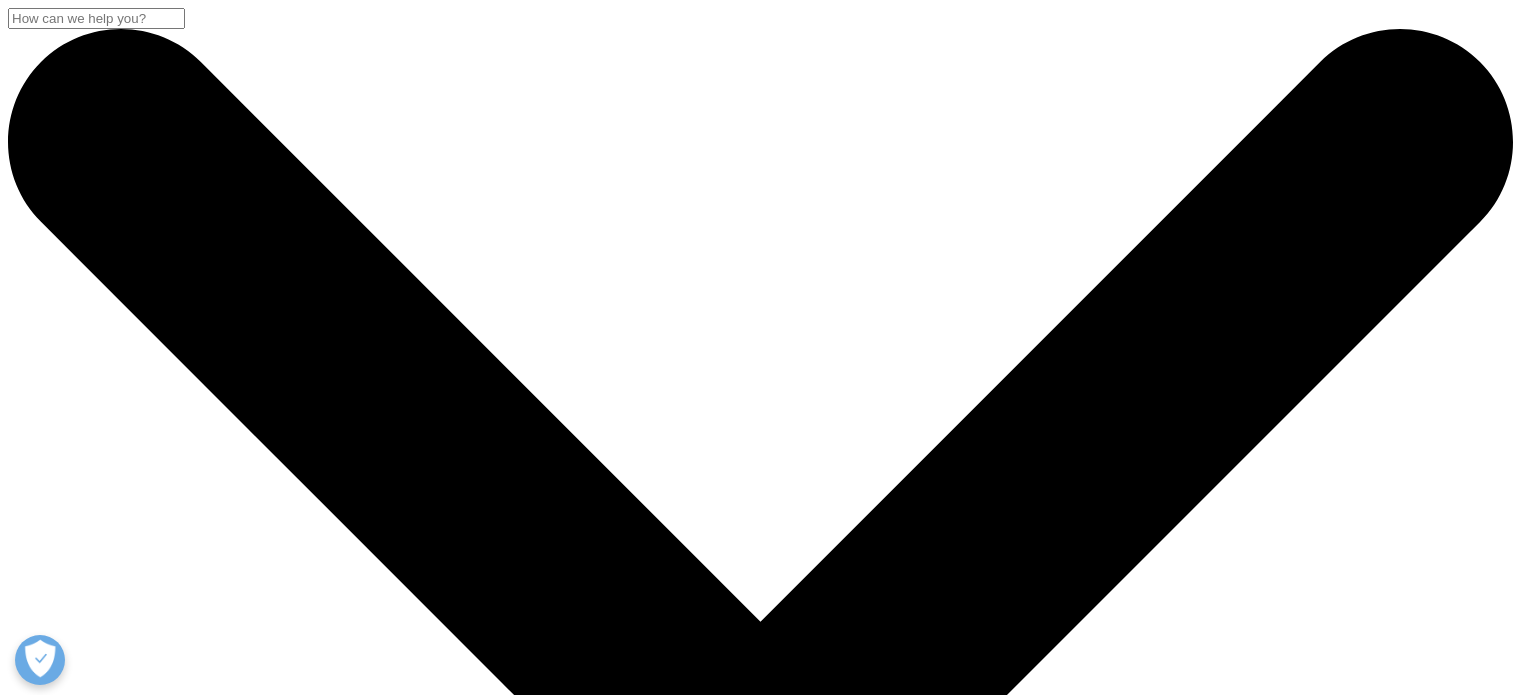 scroll, scrollTop: 0, scrollLeft: 0, axis: both 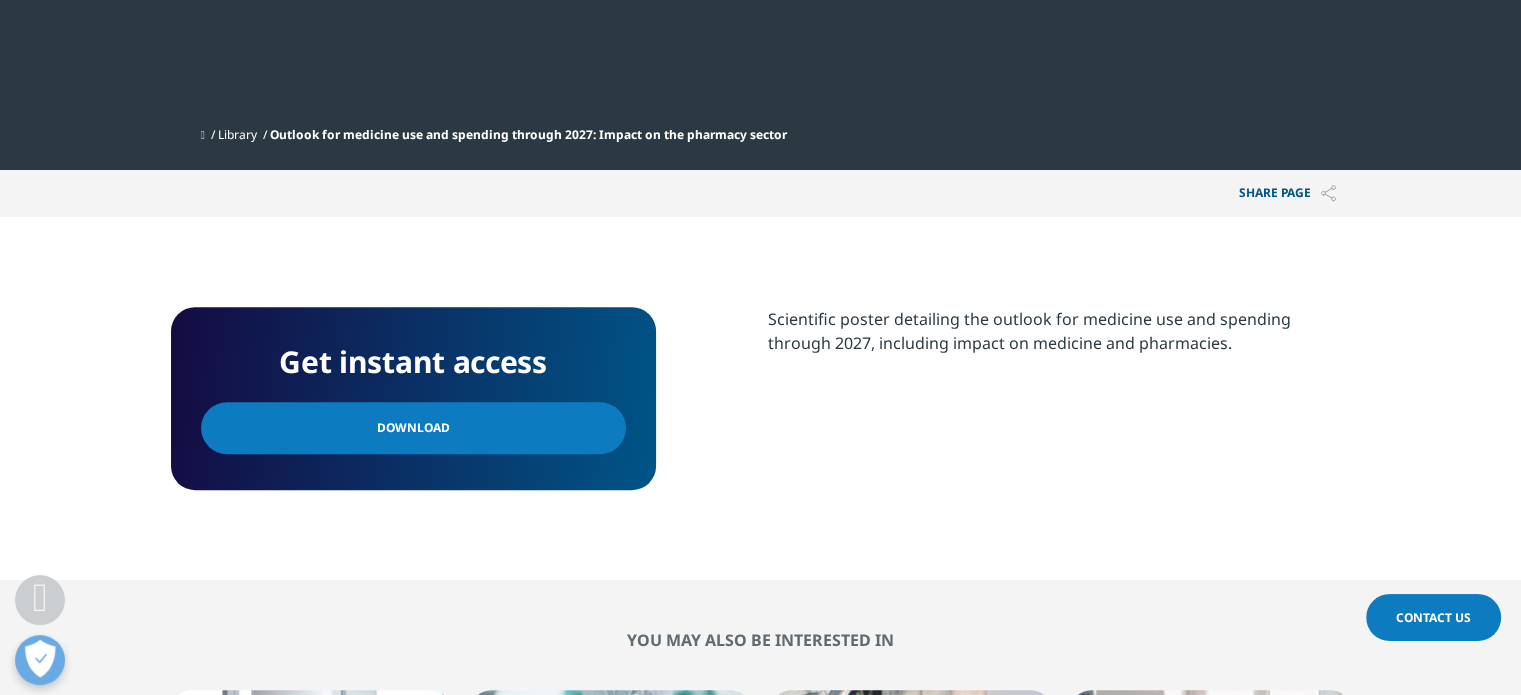 click on "Download" at bounding box center [413, 428] 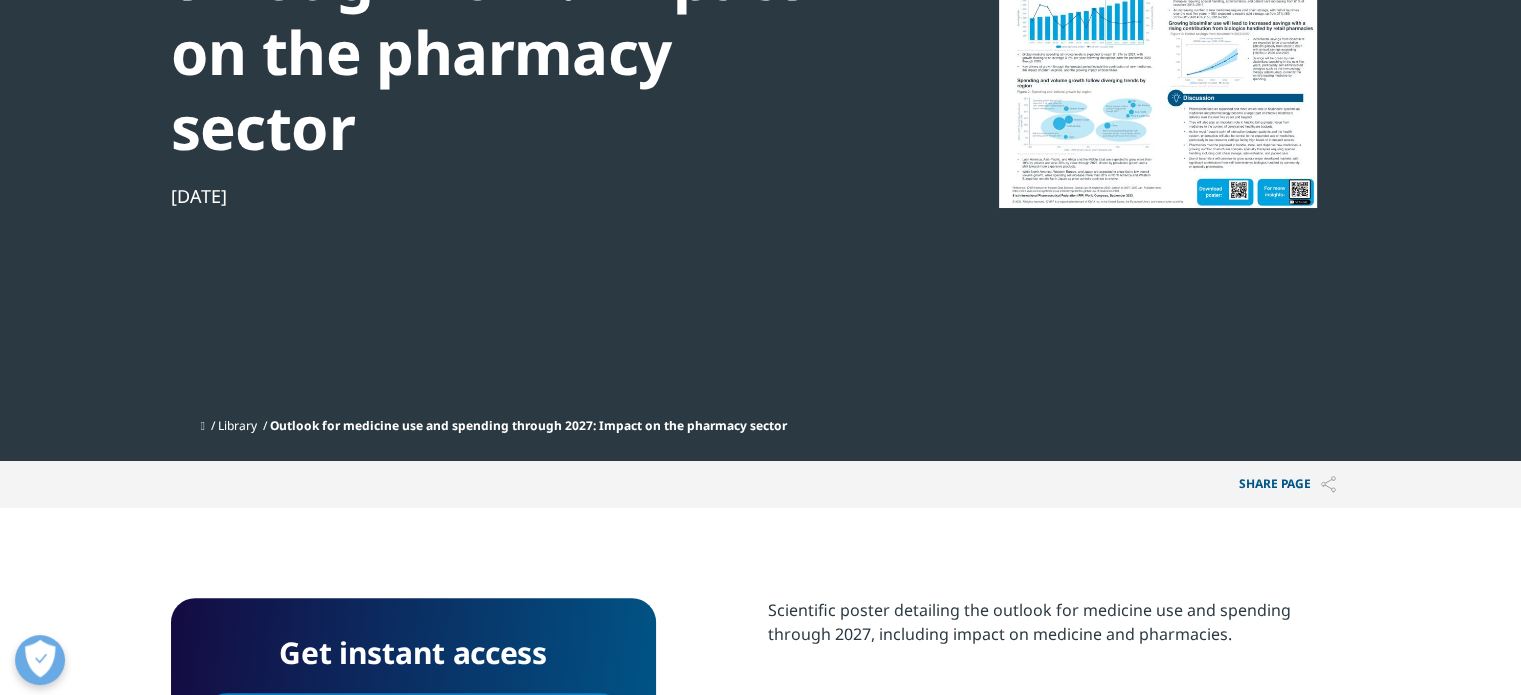 scroll, scrollTop: 228, scrollLeft: 0, axis: vertical 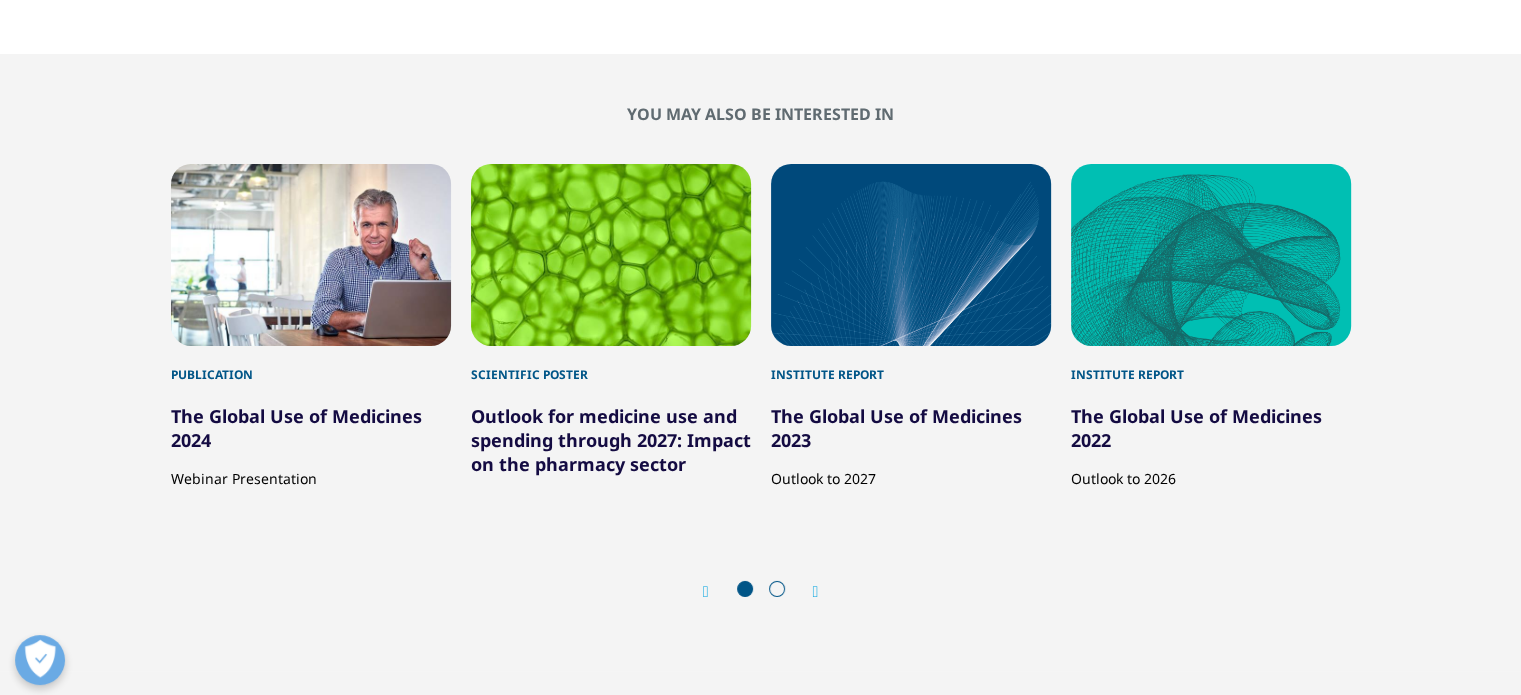 click on "Next" at bounding box center (806, 591) 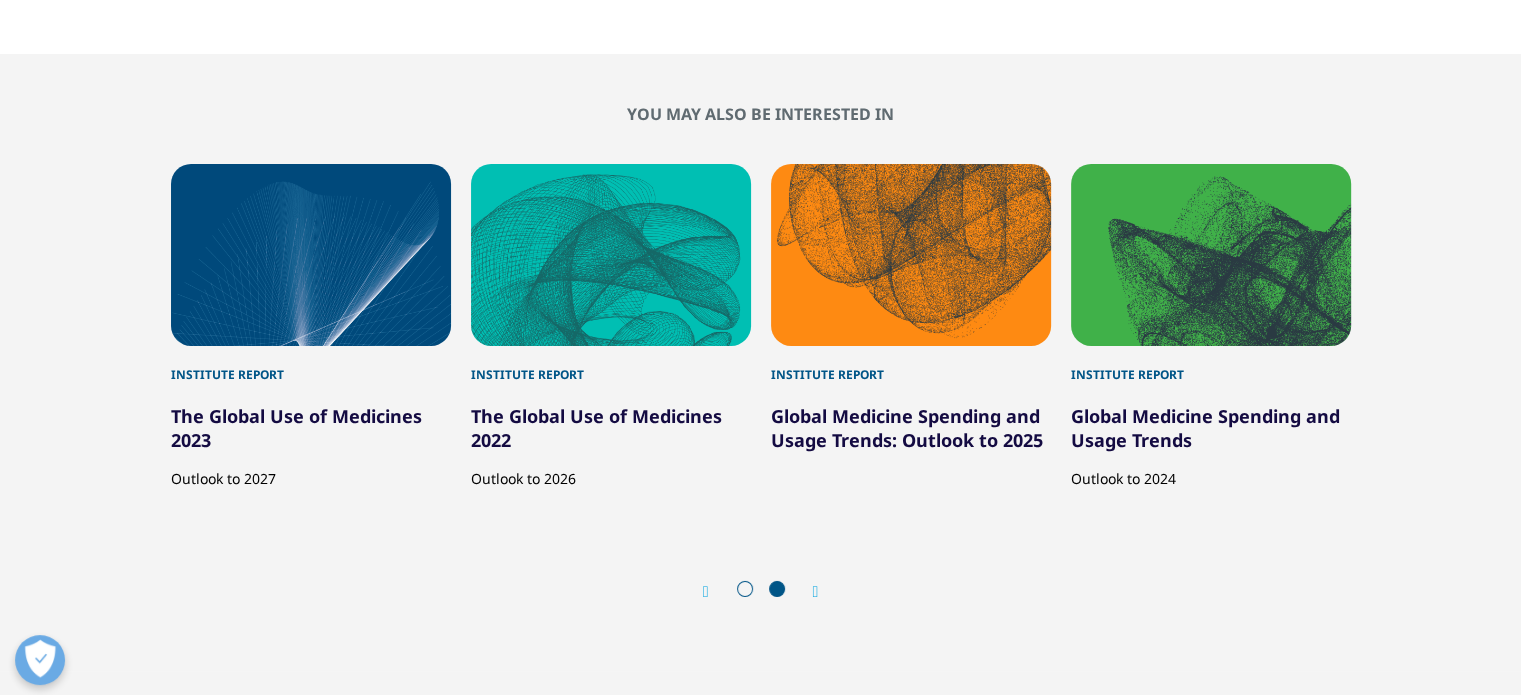 click on "Global Medicine Spending and Usage Trends: Outlook to 2025" at bounding box center [907, 428] 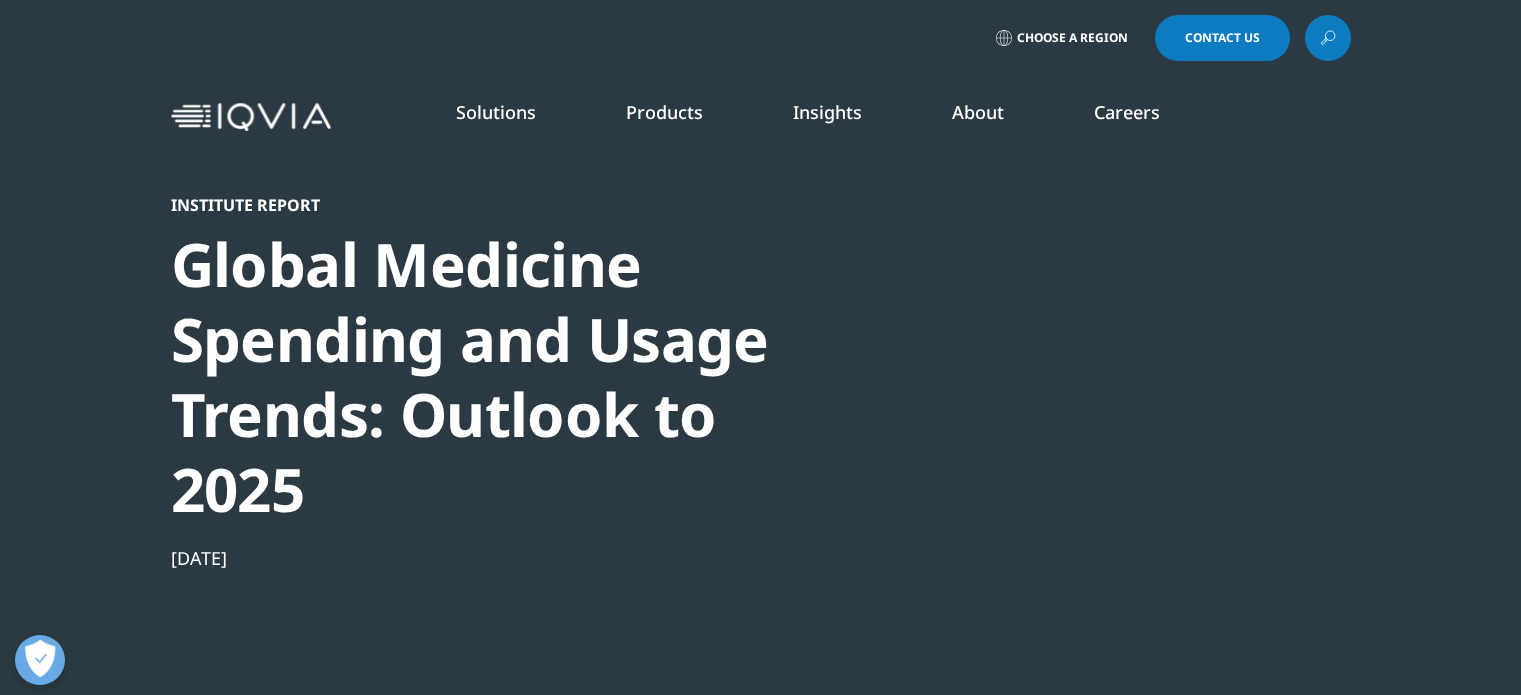 scroll, scrollTop: 0, scrollLeft: 0, axis: both 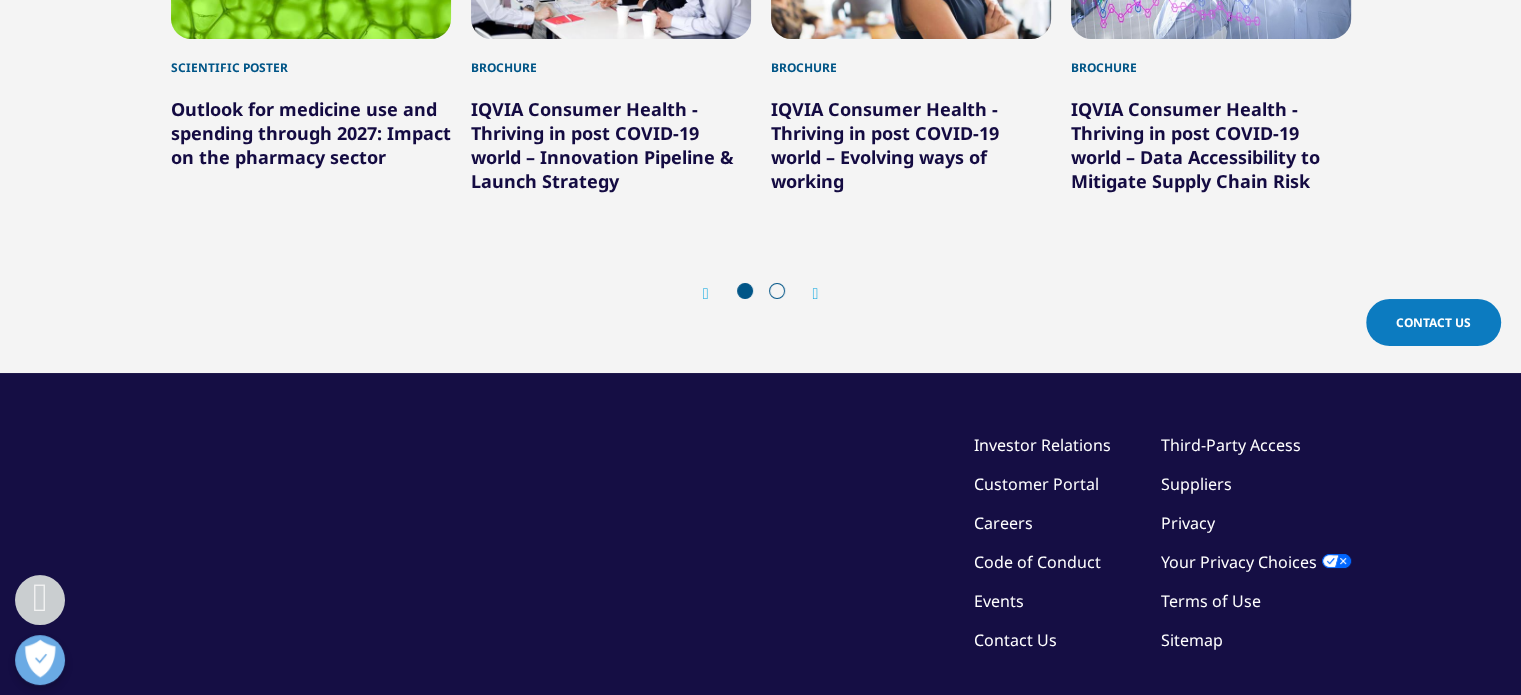 click at bounding box center (816, 294) 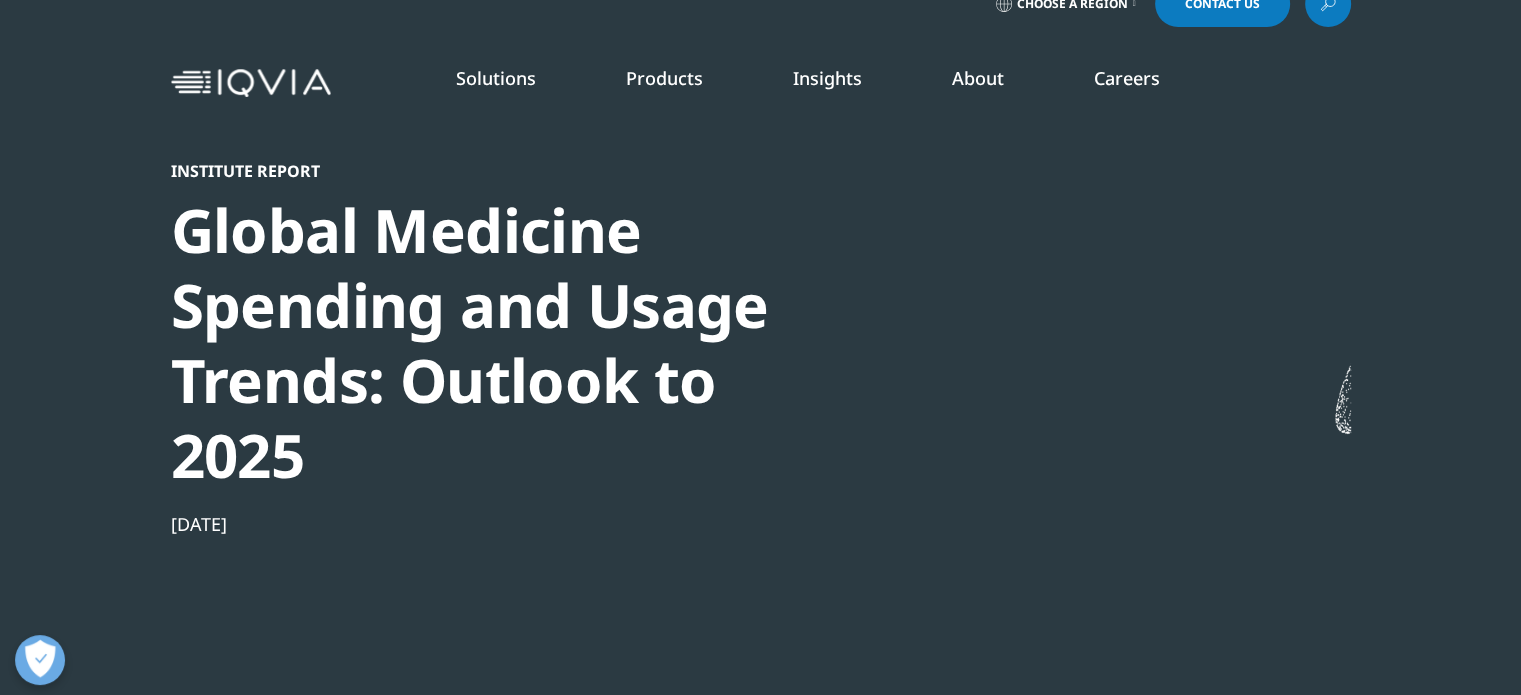 scroll, scrollTop: 0, scrollLeft: 0, axis: both 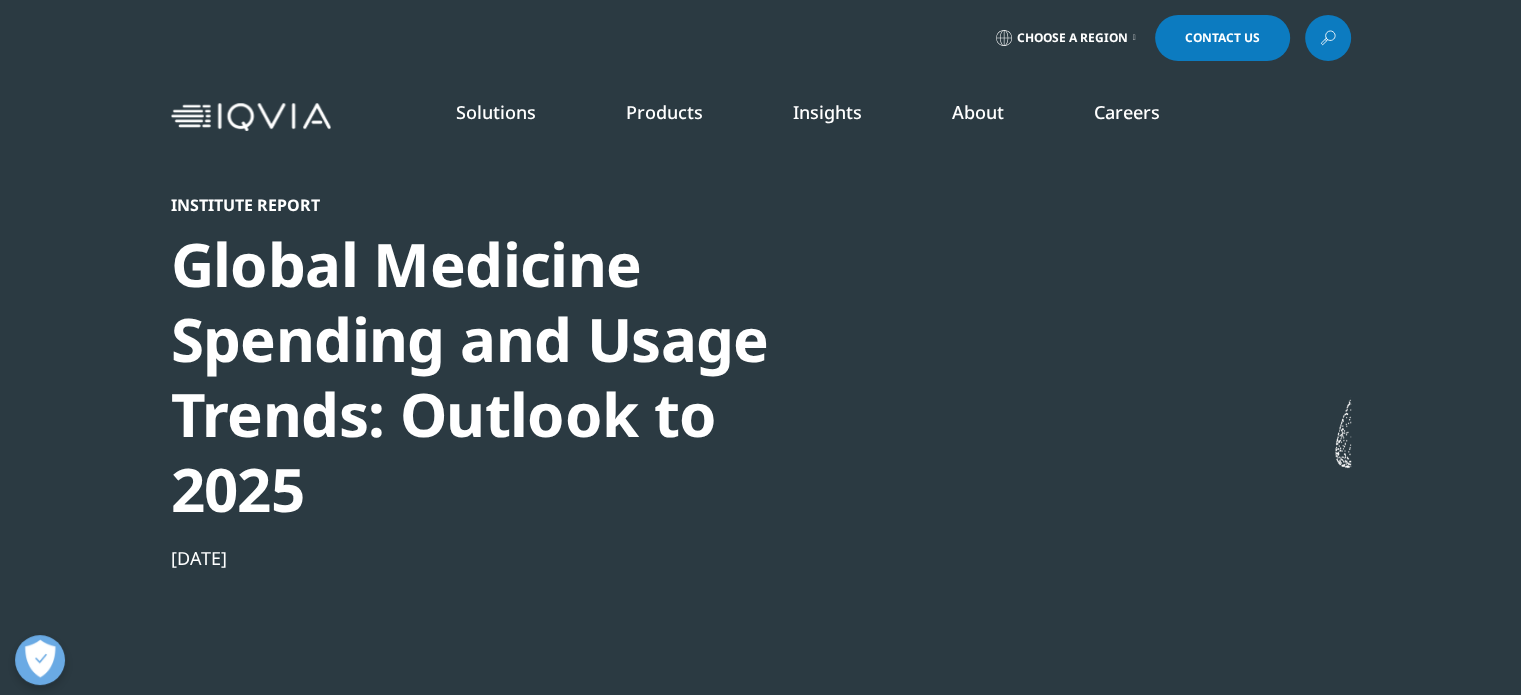 click 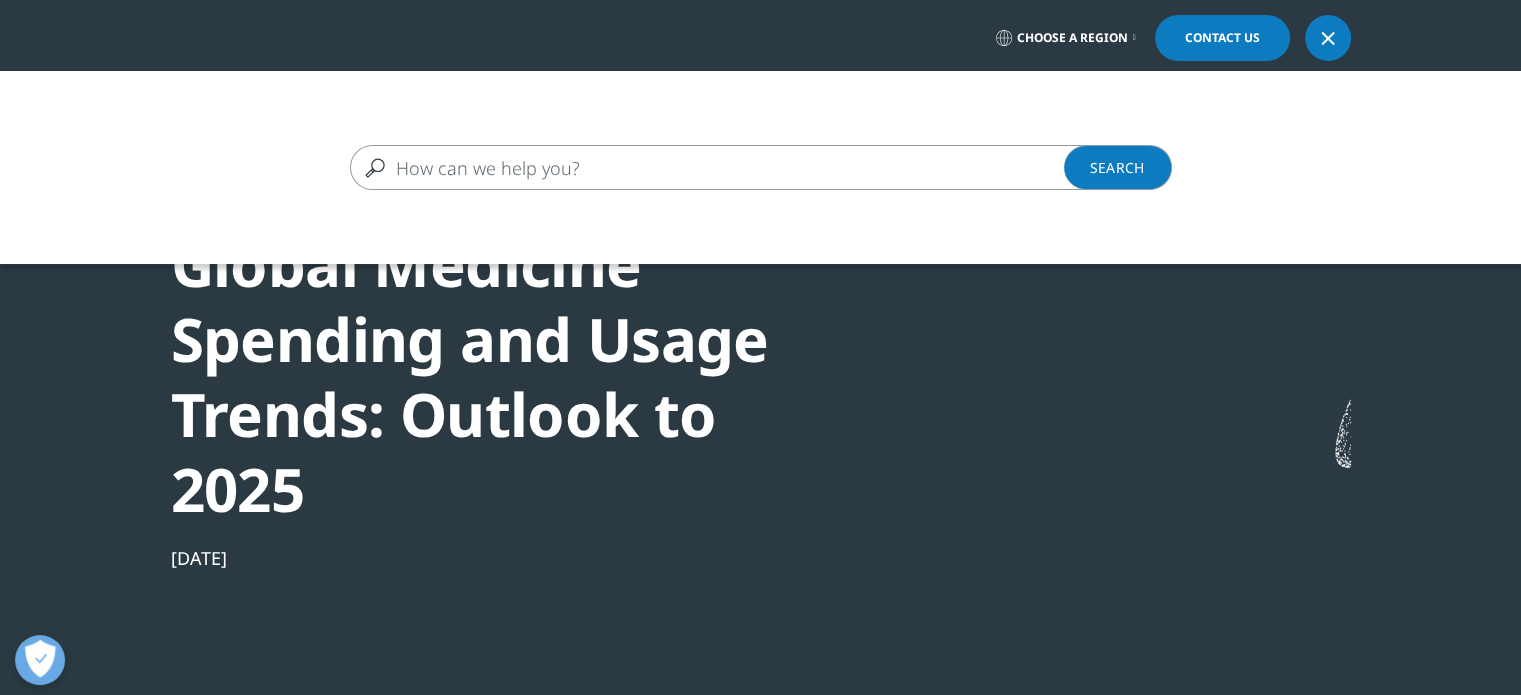 click at bounding box center [732, 167] 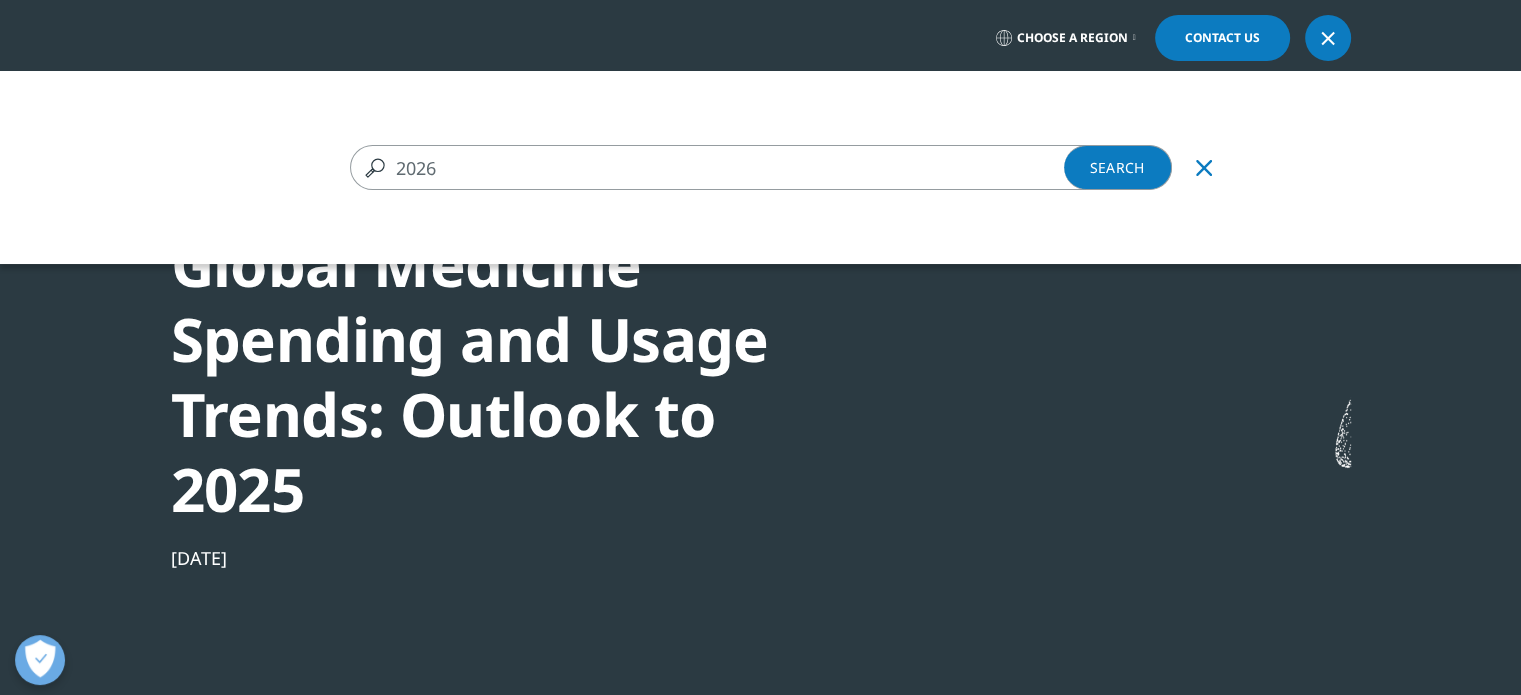 type on "2026" 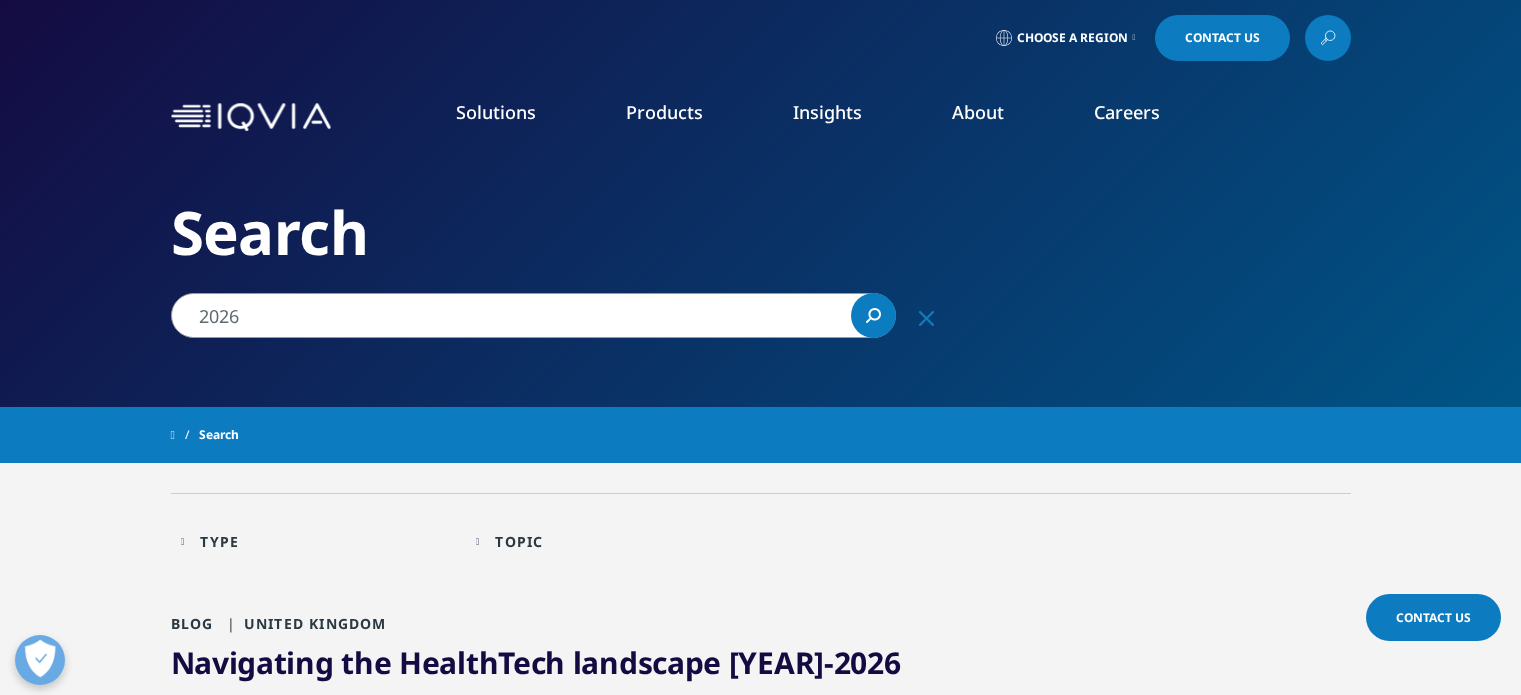 scroll, scrollTop: 300, scrollLeft: 0, axis: vertical 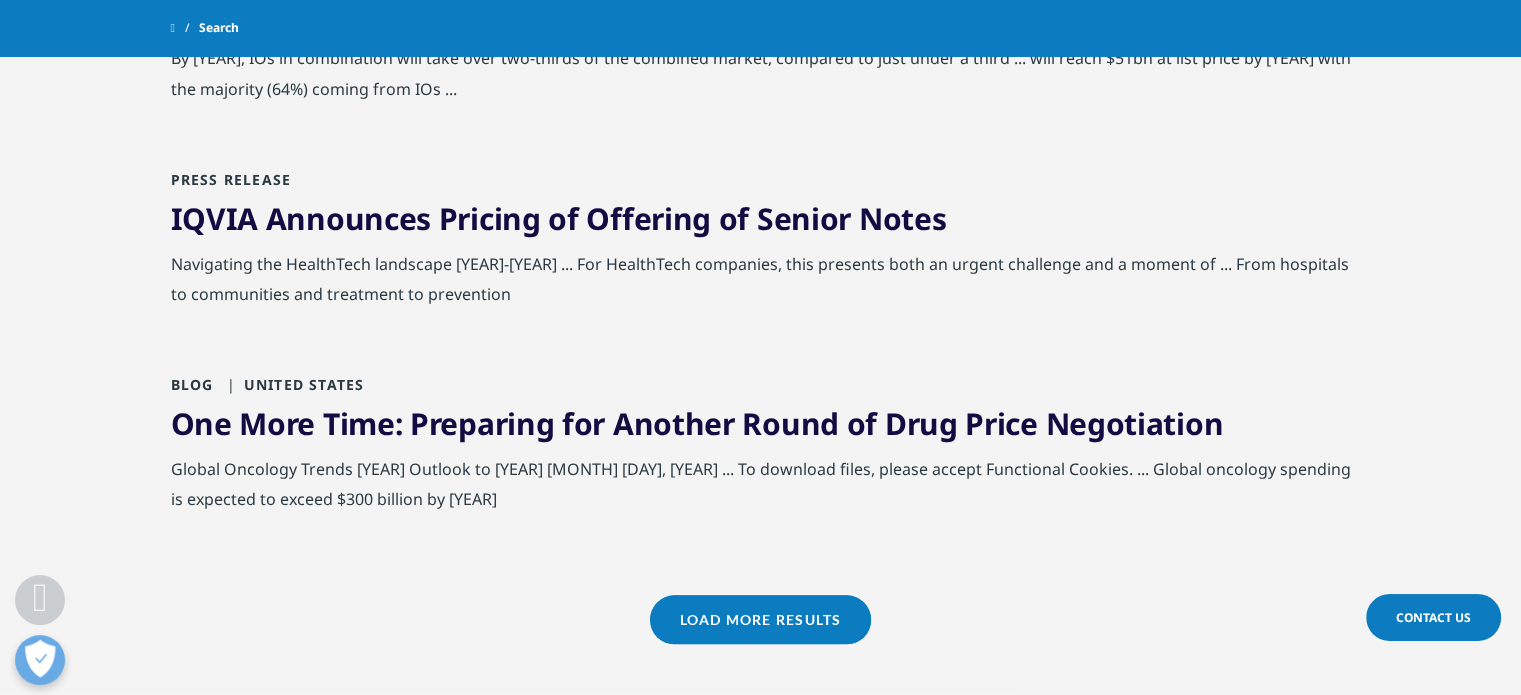 click on "Load More Results" at bounding box center (760, 619) 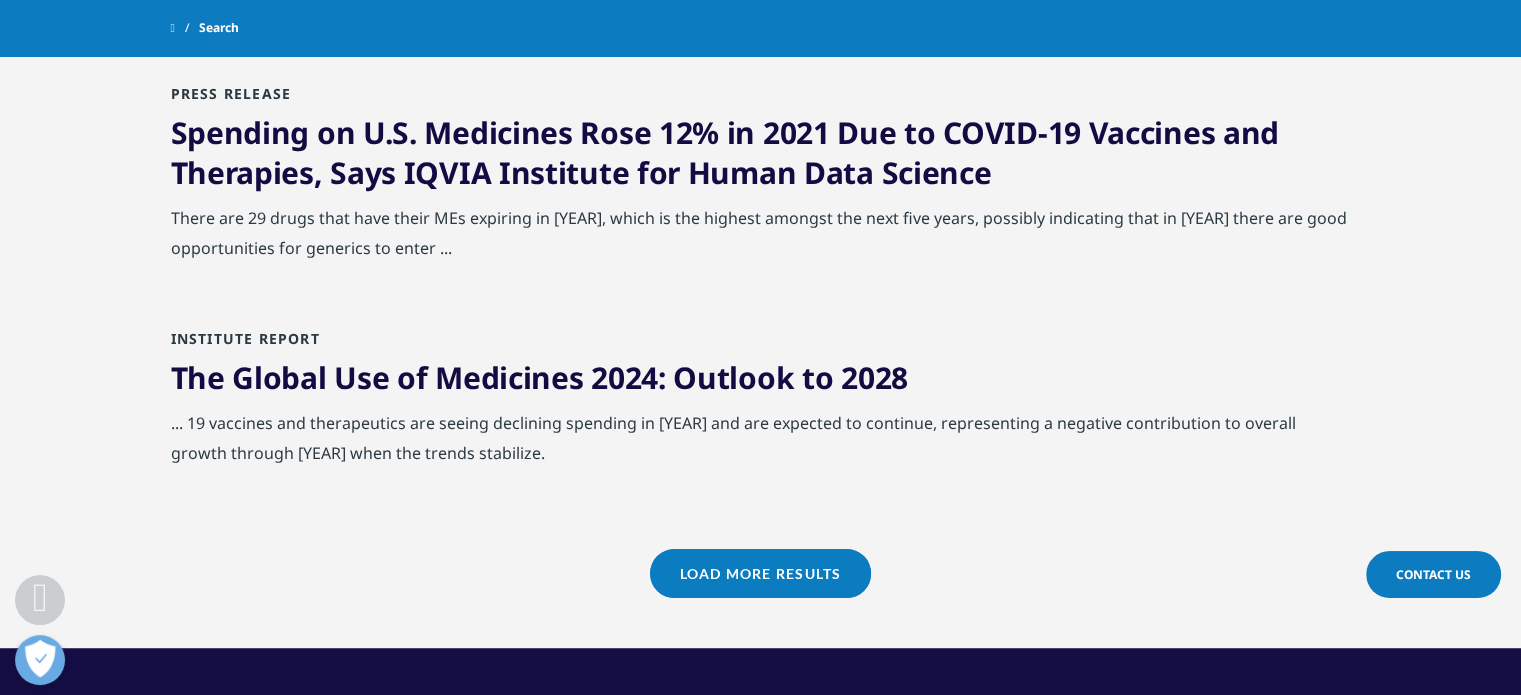 scroll, scrollTop: 4400, scrollLeft: 0, axis: vertical 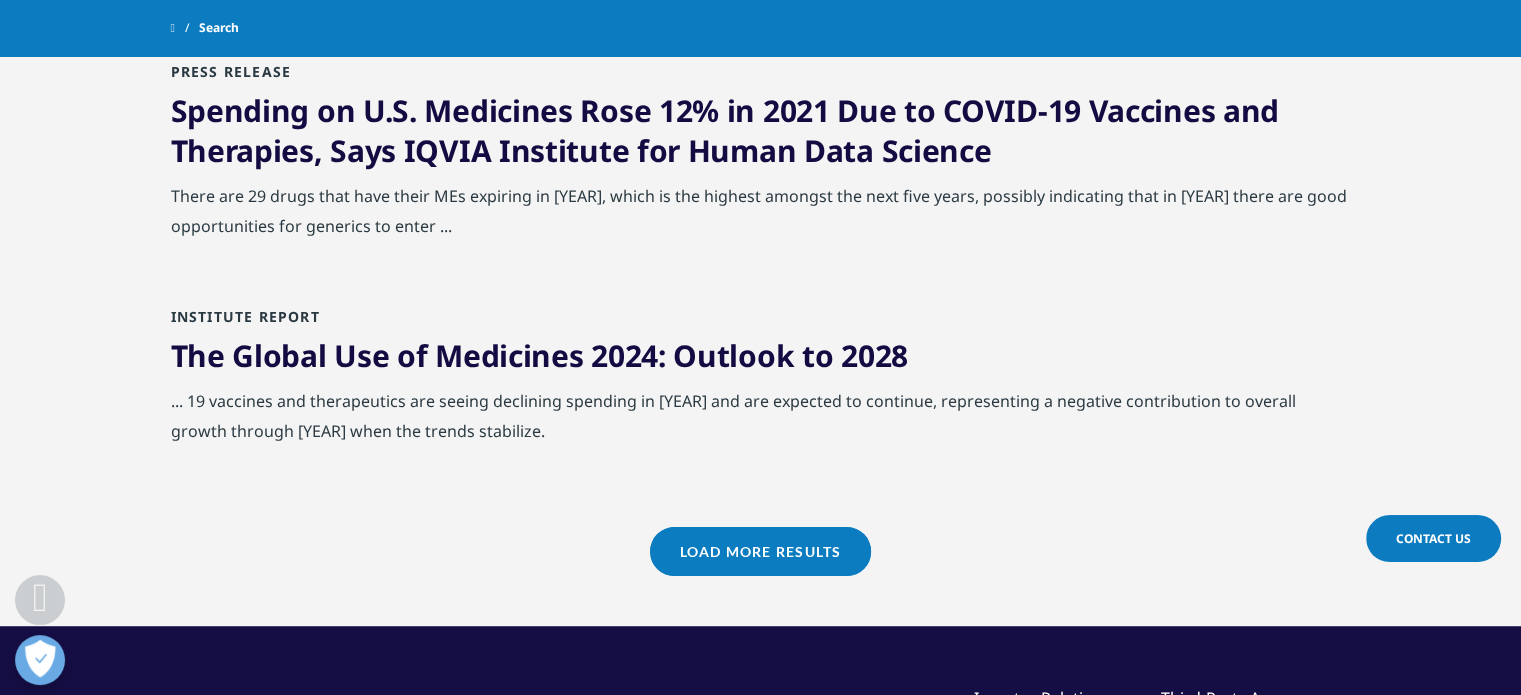 click on "Load More Results" at bounding box center [760, 551] 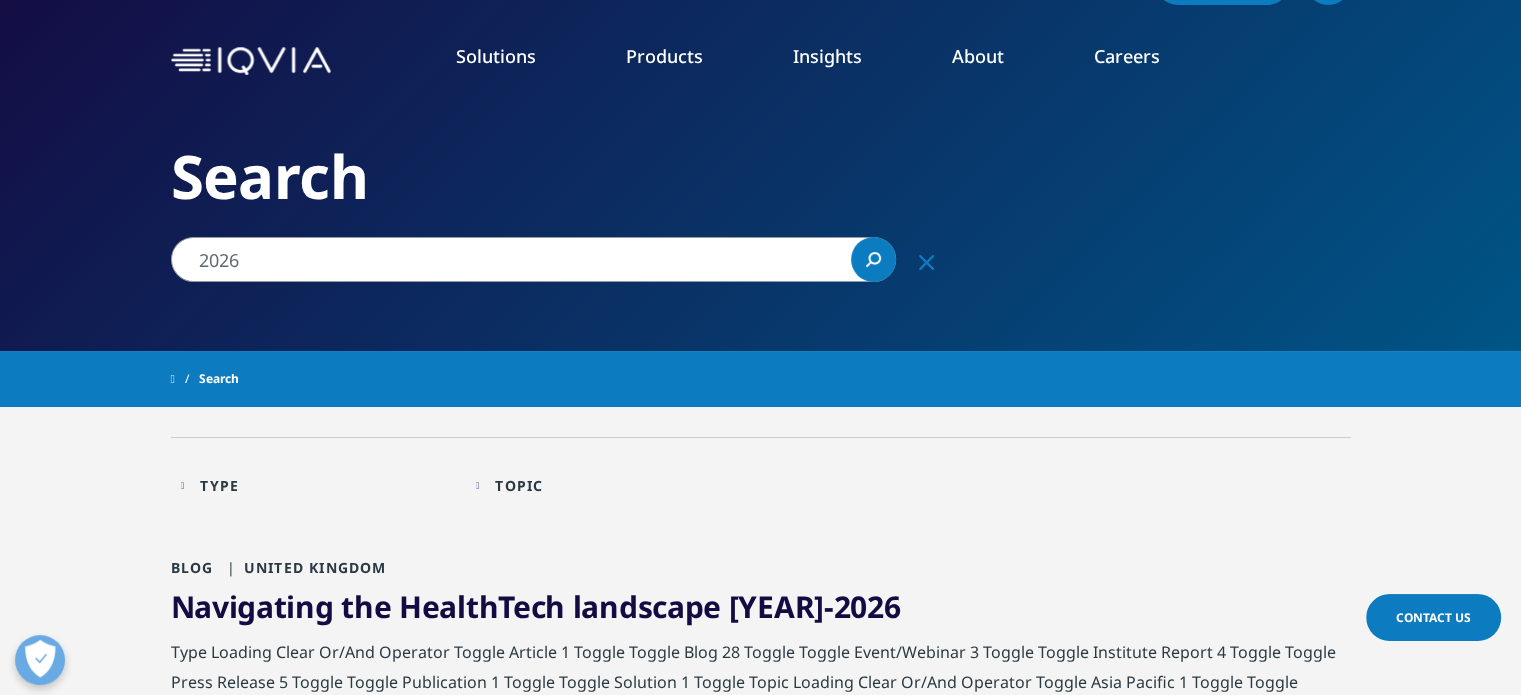 scroll, scrollTop: 100, scrollLeft: 0, axis: vertical 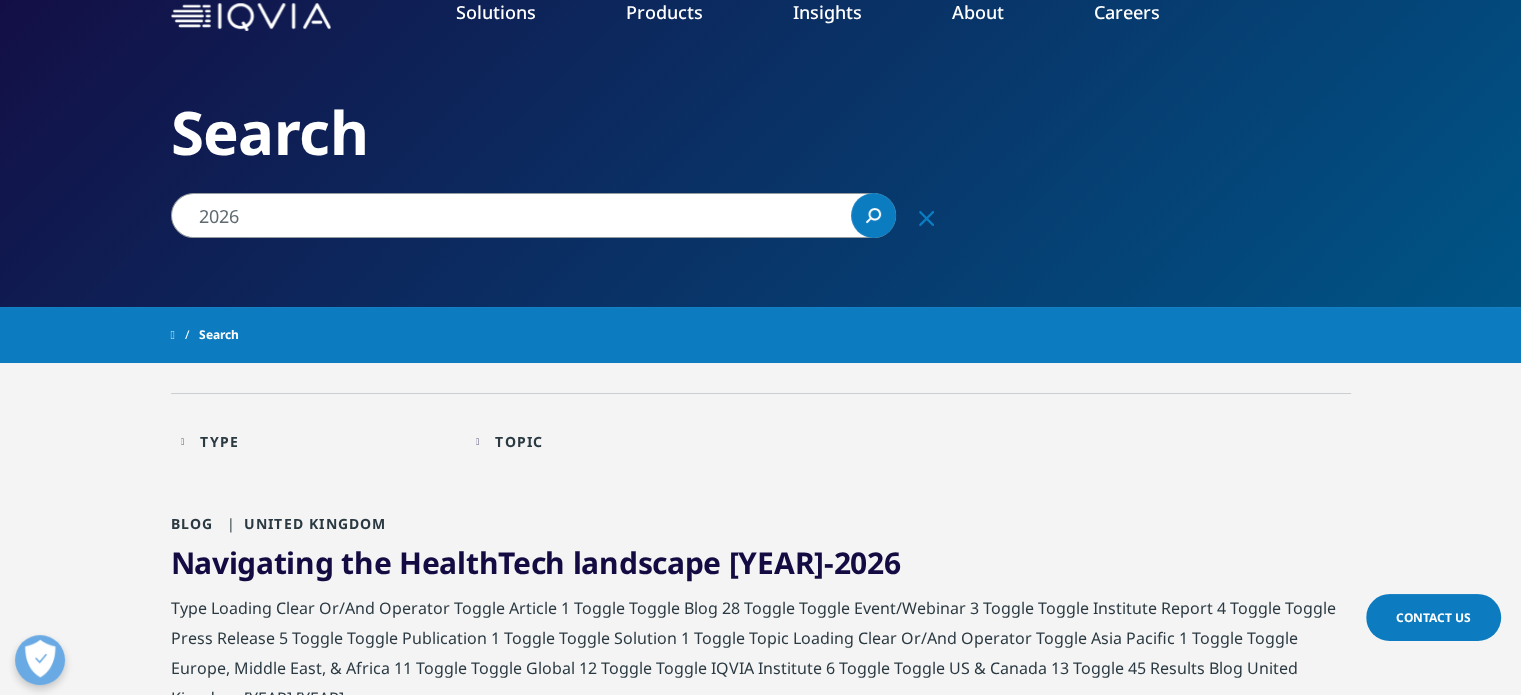 click on "Type Loading Clear Or/And Operator" at bounding box center [318, 441] 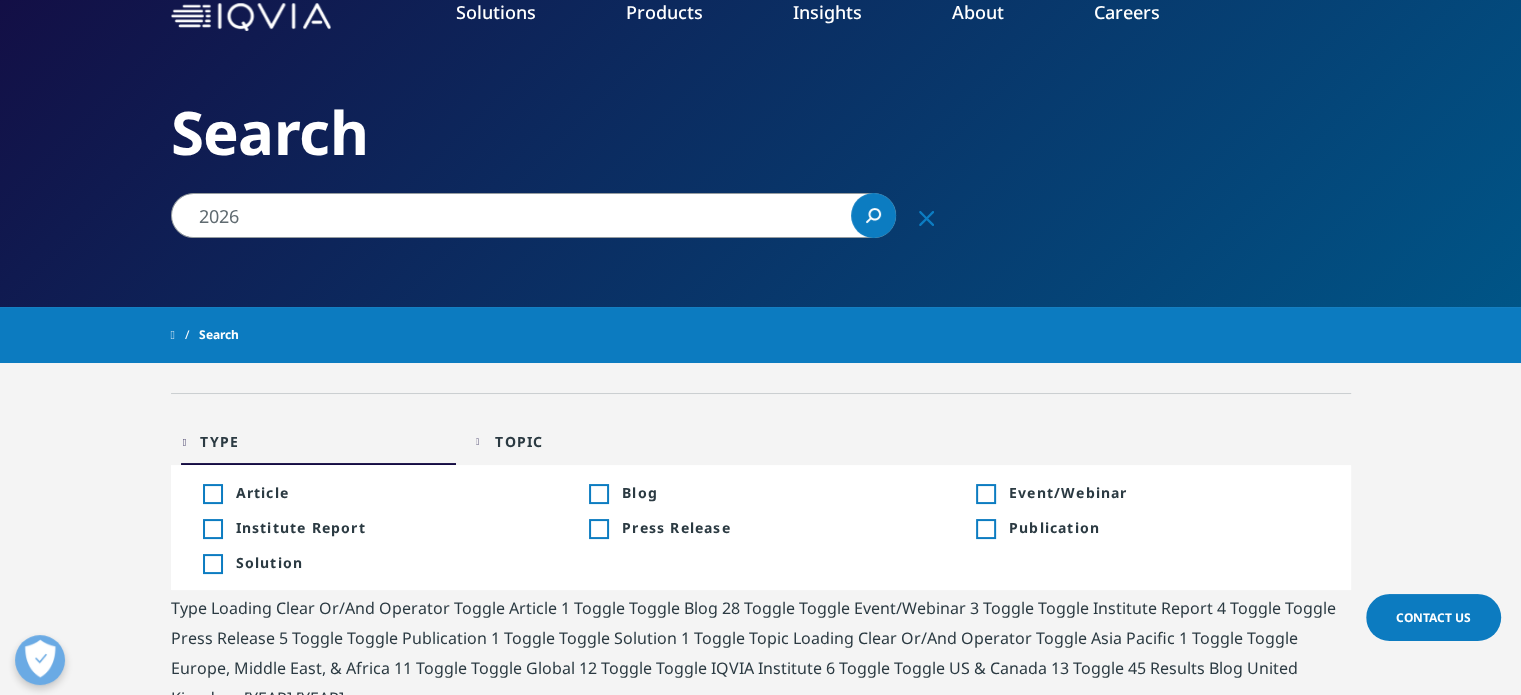 click on "Type Loading Clear Or/And Operator Toggle Article 1 Toggle Toggle Blog 28 Toggle Toggle Event/Webinar 3 Toggle Toggle Institute Report 4 Toggle Toggle Press Release 5 Toggle Toggle Publication 1 Toggle Toggle Solution 1 Toggle
Topic Loading Clear Or/And Operator Toggle Asia Pacific 1 Toggle Toggle Europe, Middle East, & Africa 11 Toggle Toggle Global 12 Toggle Toggle IQVIA Institute 6 Toggle Toggle US & Canada 13 Toggle
45  Results
Blog
United Kingdom
2026 2026" at bounding box center [760, 3733] 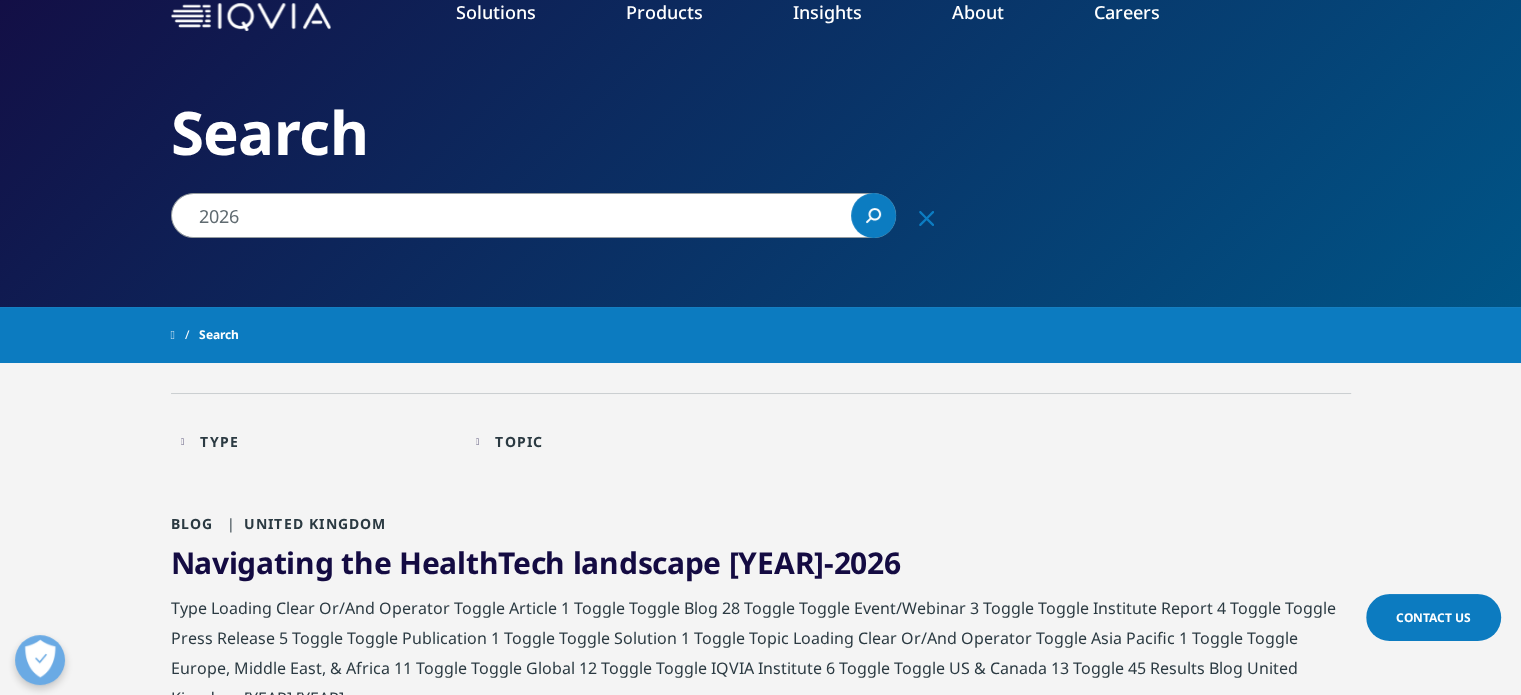 click on "Topic Loading Clear Or/And Operator" at bounding box center [613, 441] 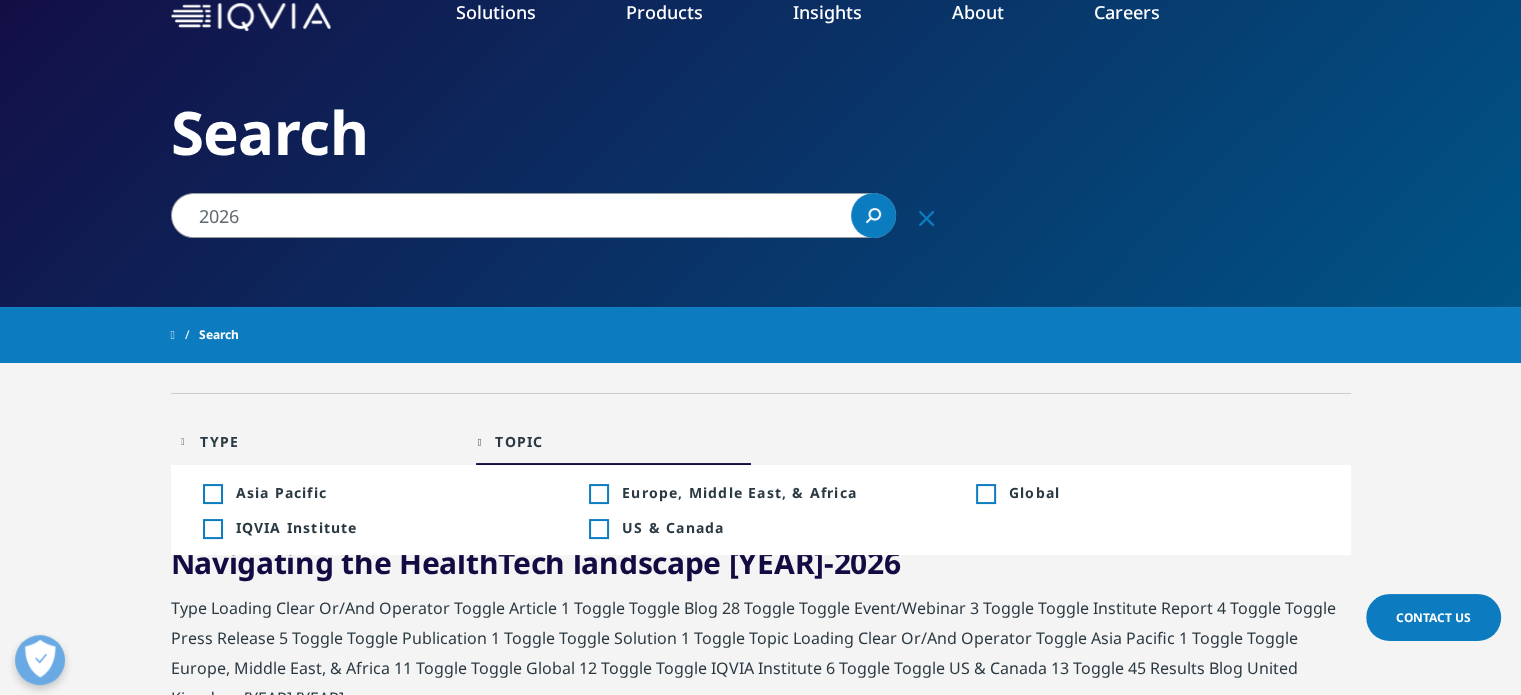 click on "Toggle" at bounding box center (985, 494) 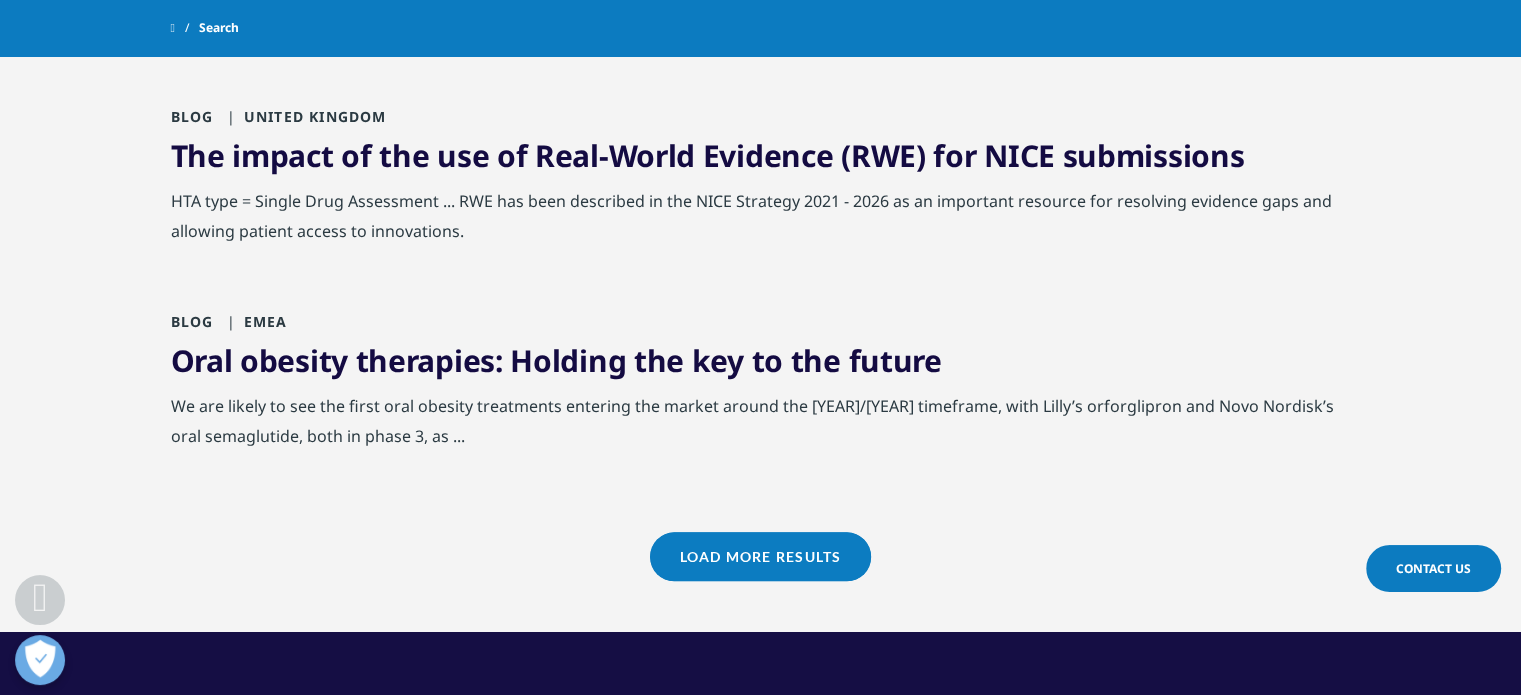 scroll, scrollTop: 2200, scrollLeft: 0, axis: vertical 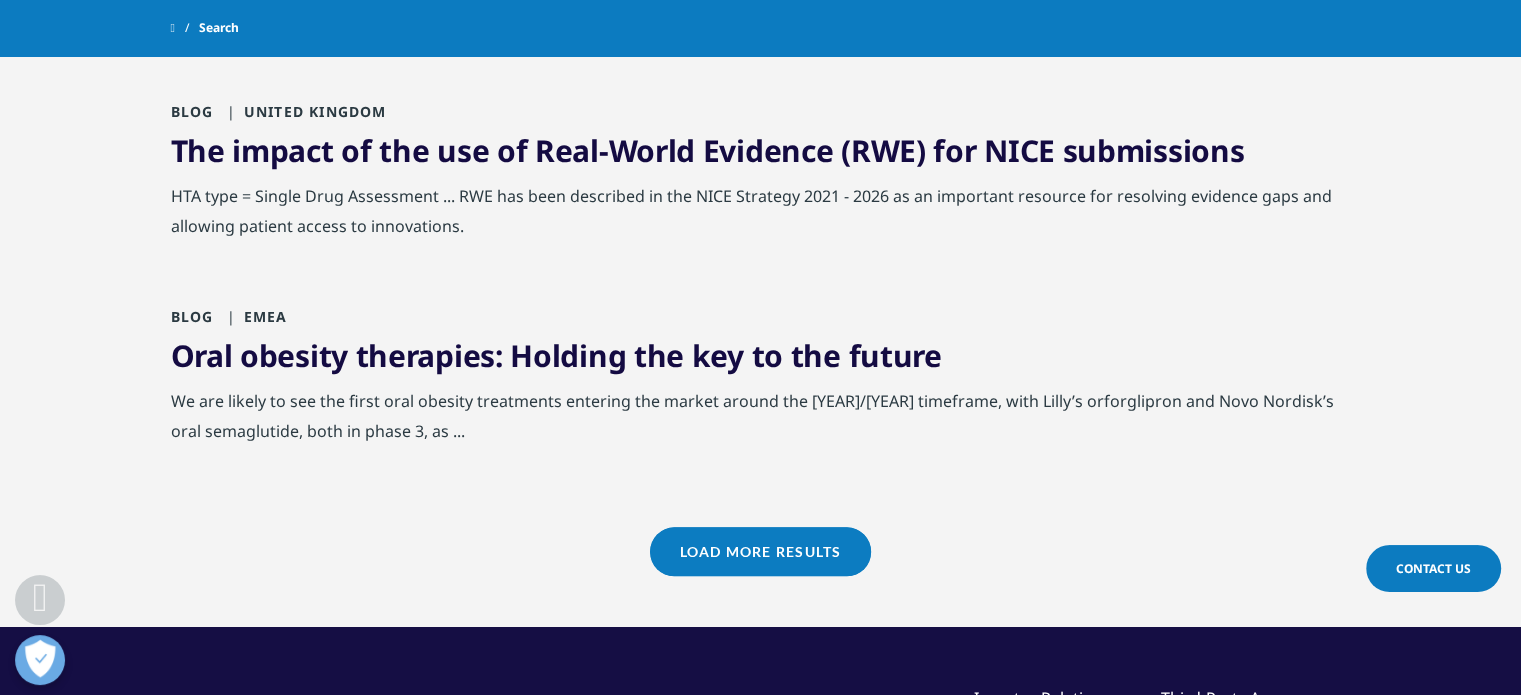 click on "Load More Results" at bounding box center [760, 551] 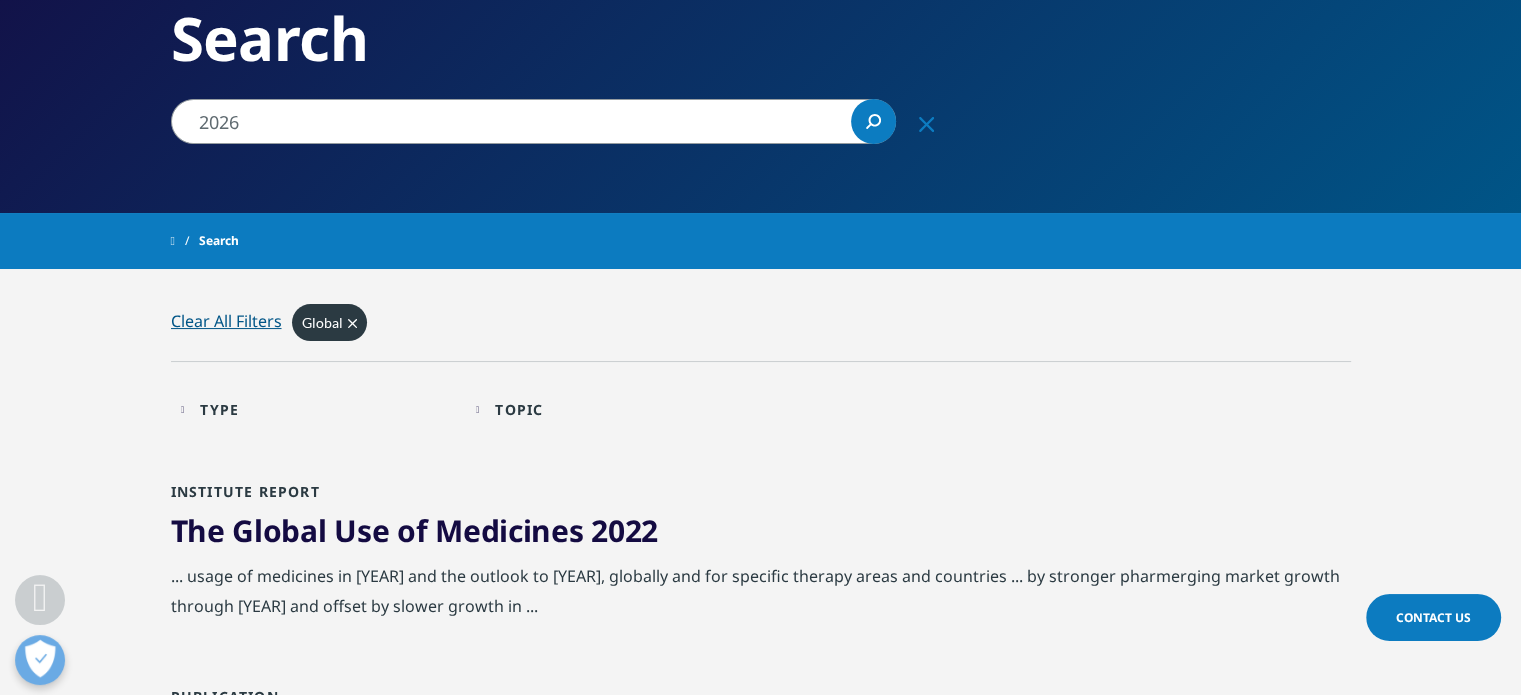 scroll, scrollTop: 400, scrollLeft: 0, axis: vertical 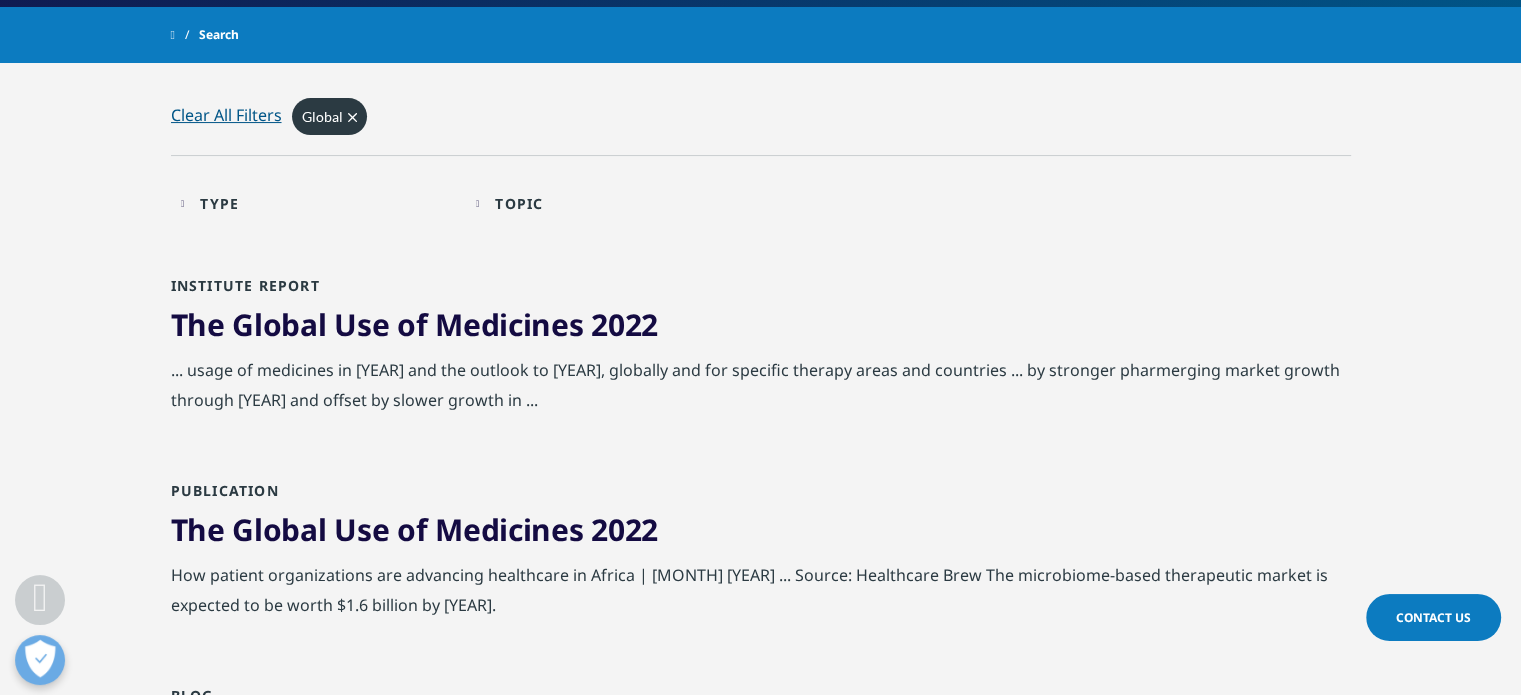 click on "The Global Use of Medicines 2022" at bounding box center (414, 324) 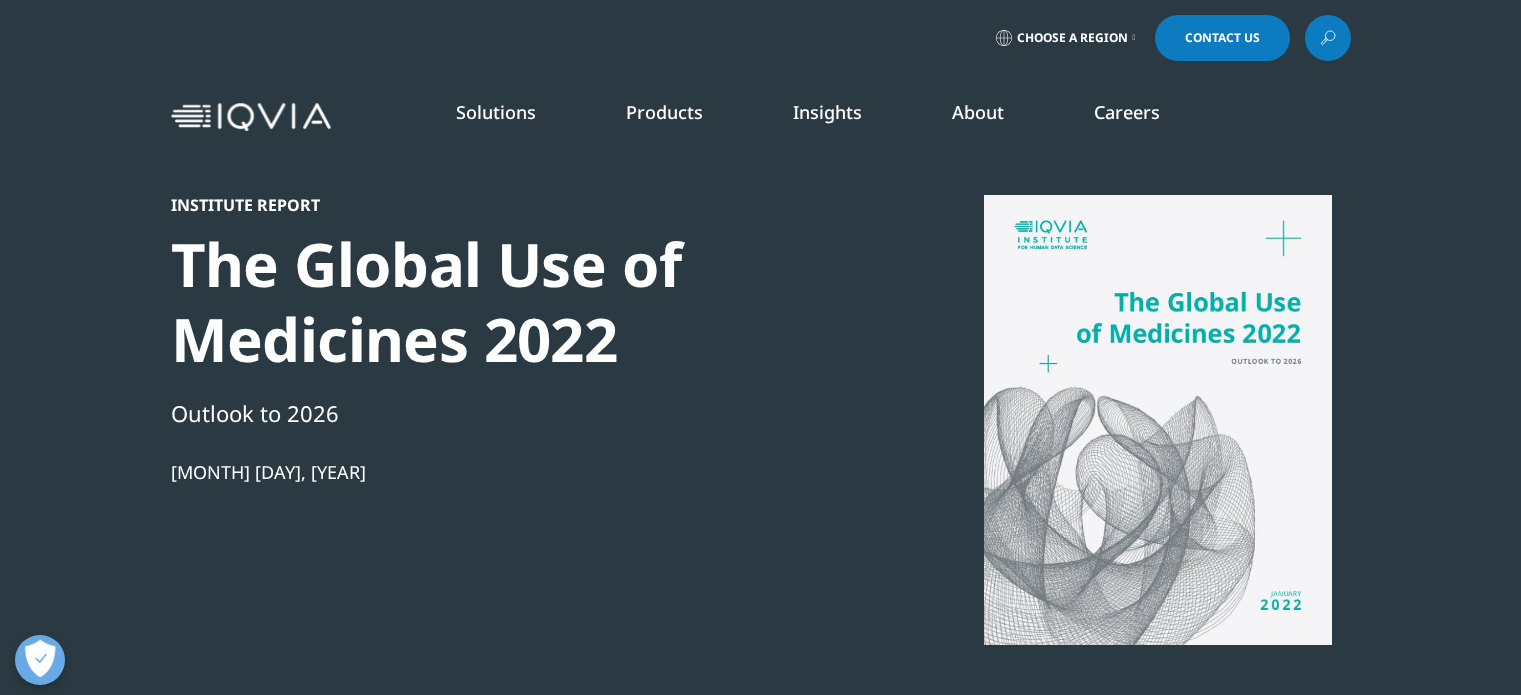 scroll, scrollTop: 0, scrollLeft: 0, axis: both 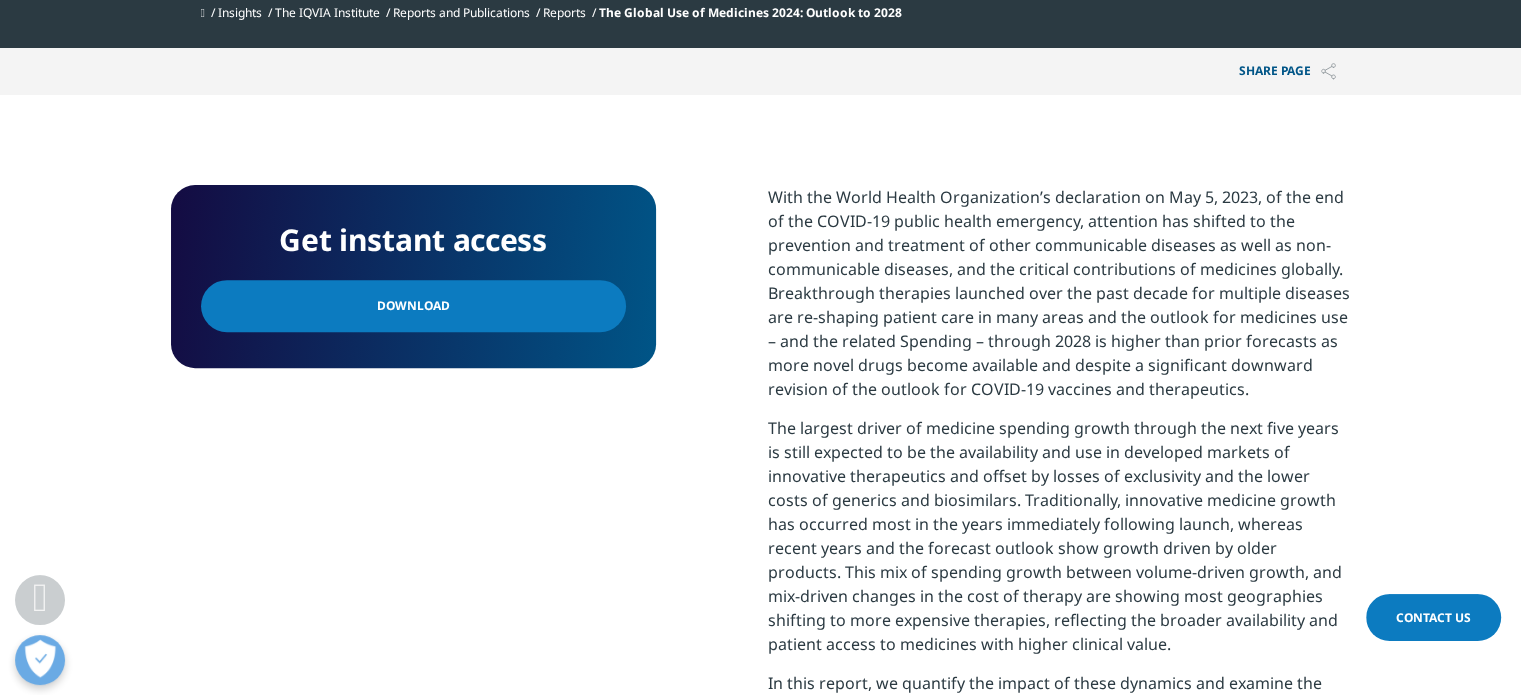click on "Download" at bounding box center (413, 306) 